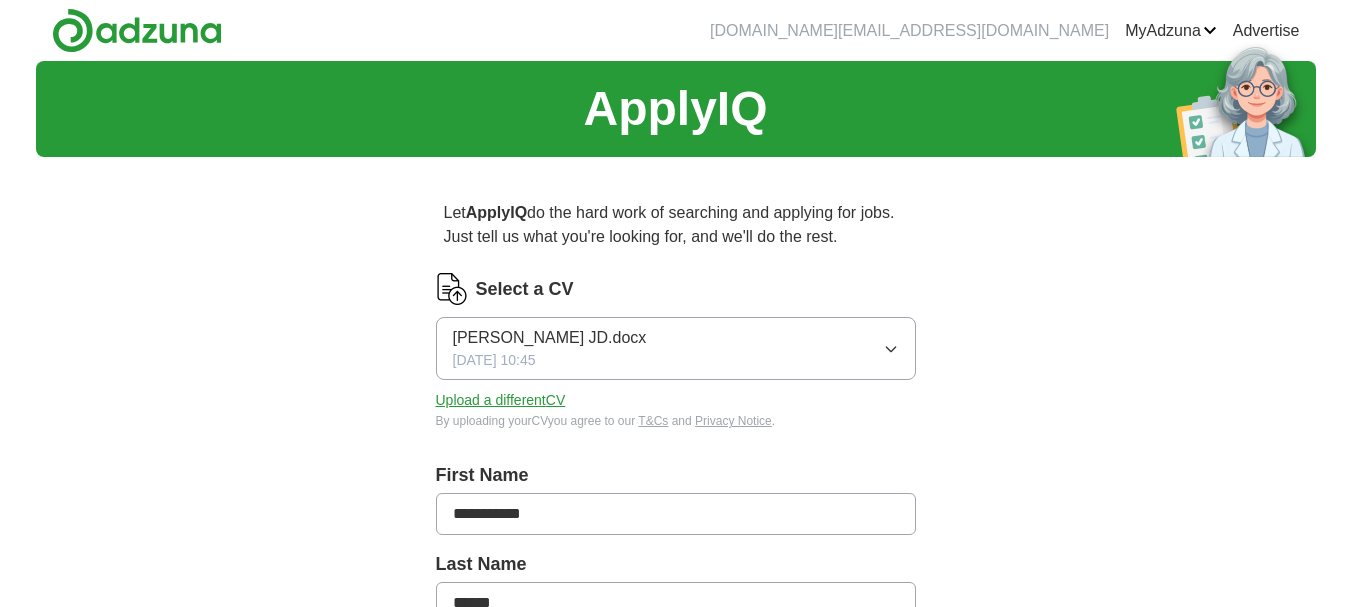 scroll, scrollTop: 0, scrollLeft: 0, axis: both 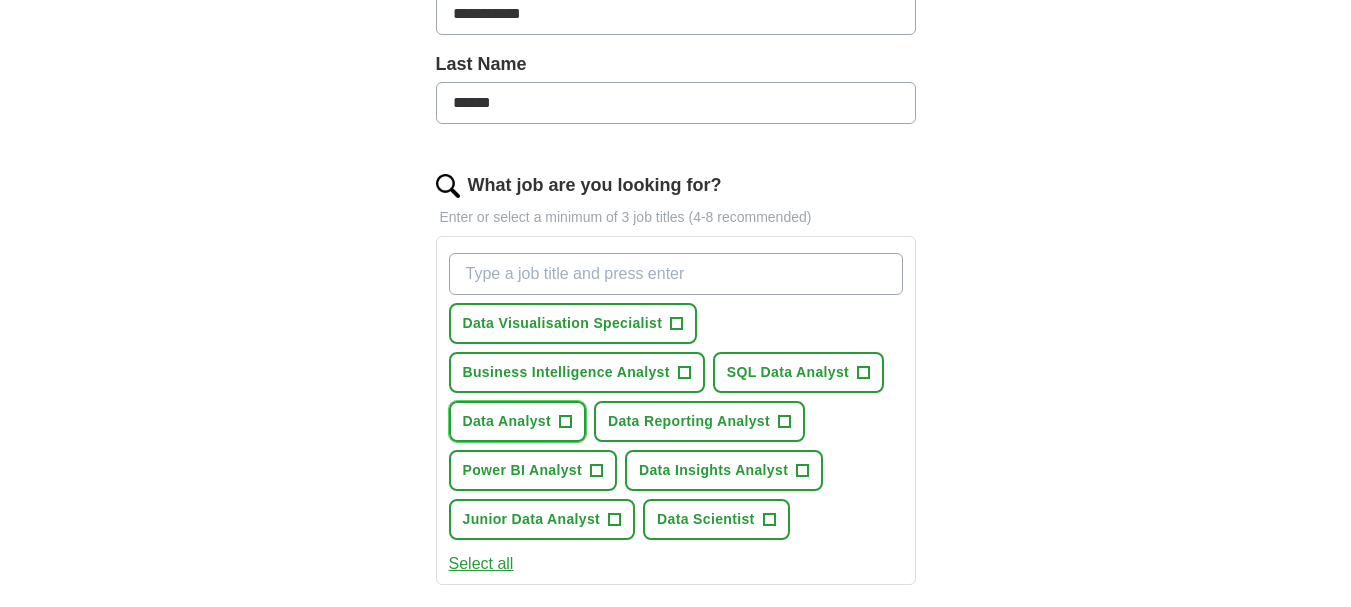 click on "+" at bounding box center (565, 422) 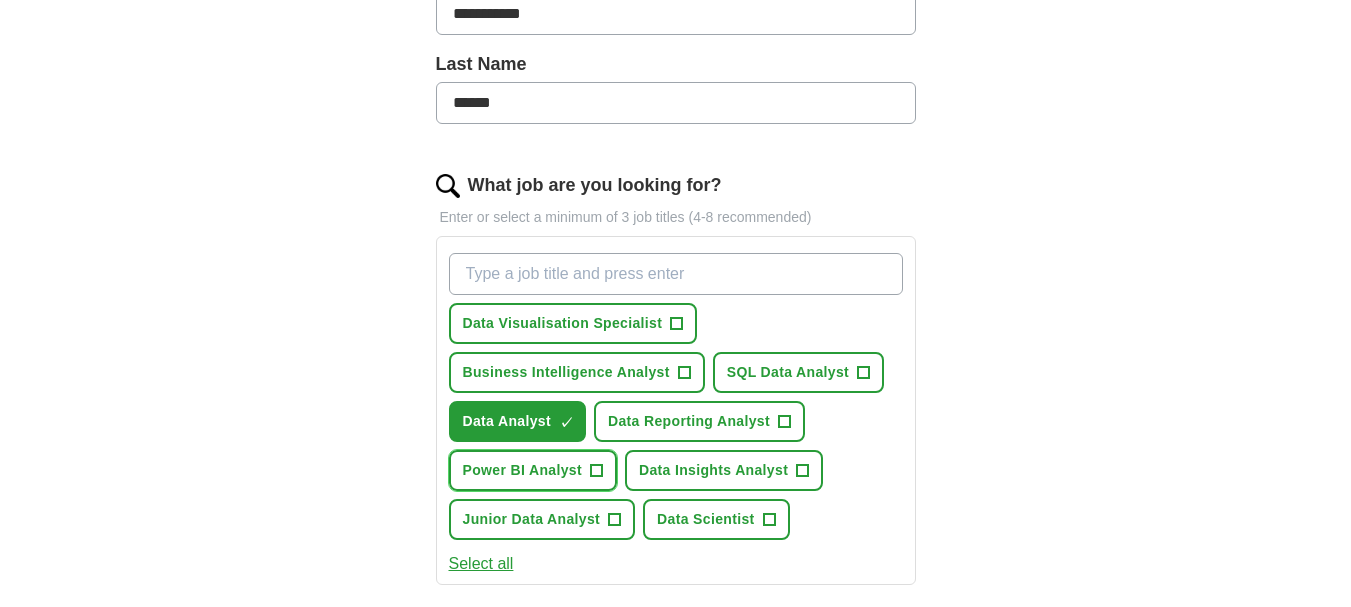 click on "Power BI Analyst +" at bounding box center (533, 470) 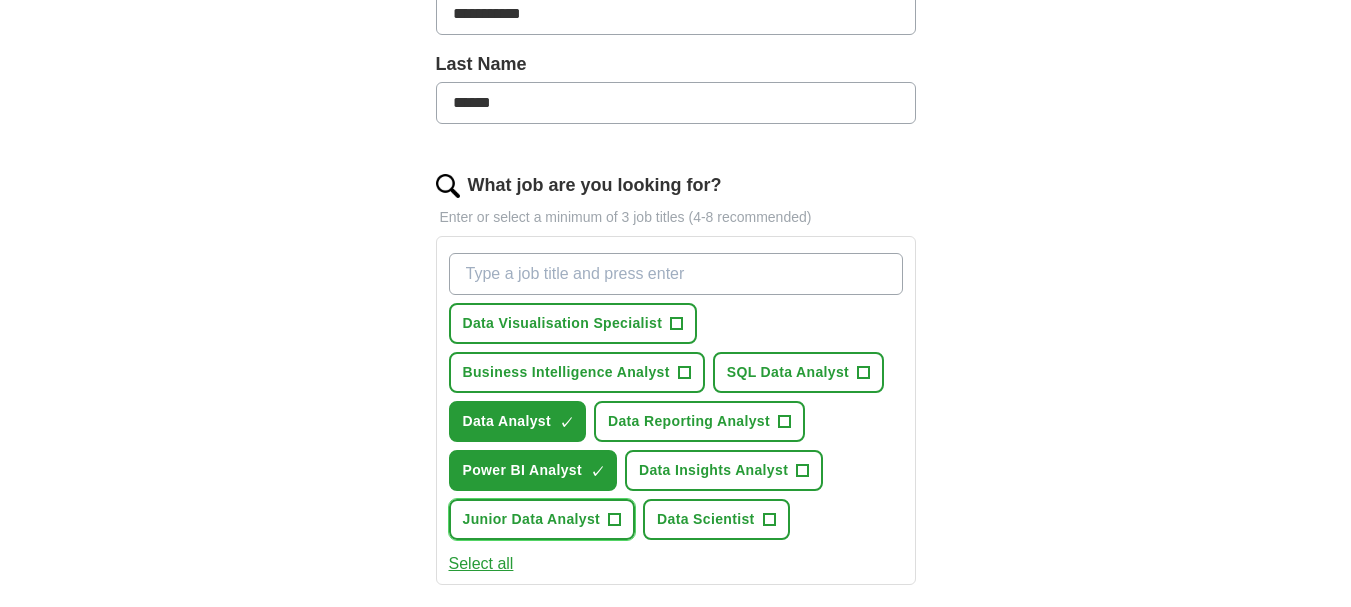 click on "Junior Data Analyst +" at bounding box center (542, 519) 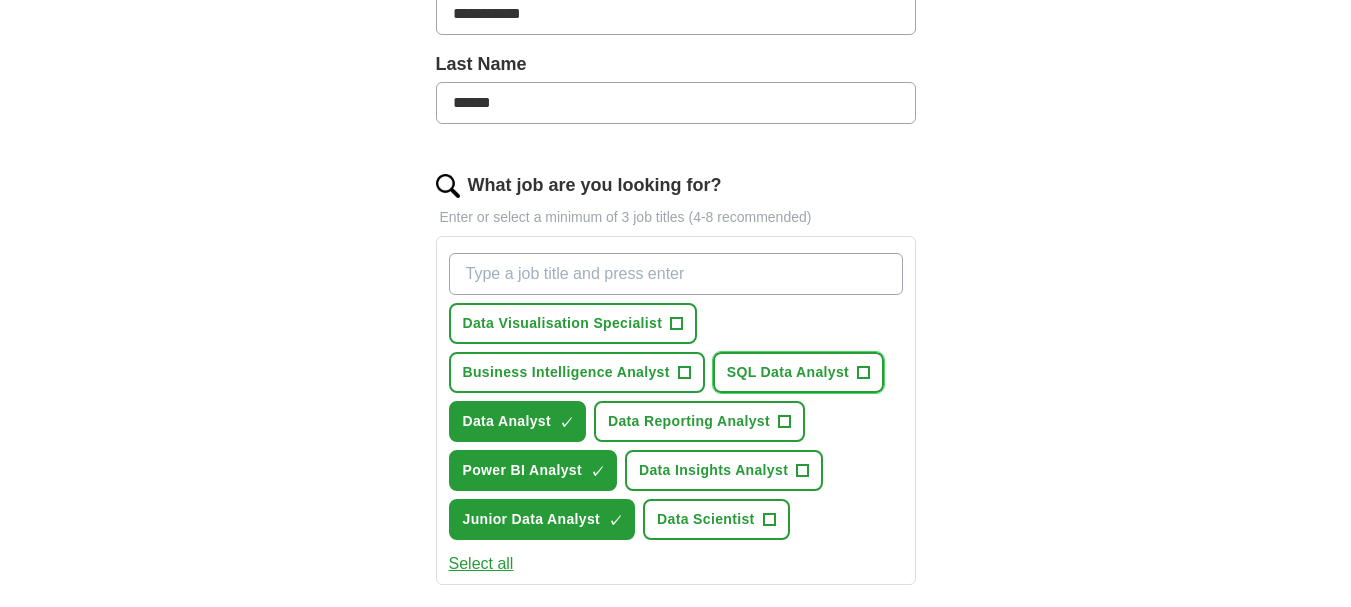 click on "SQL Data Analyst" at bounding box center [788, 372] 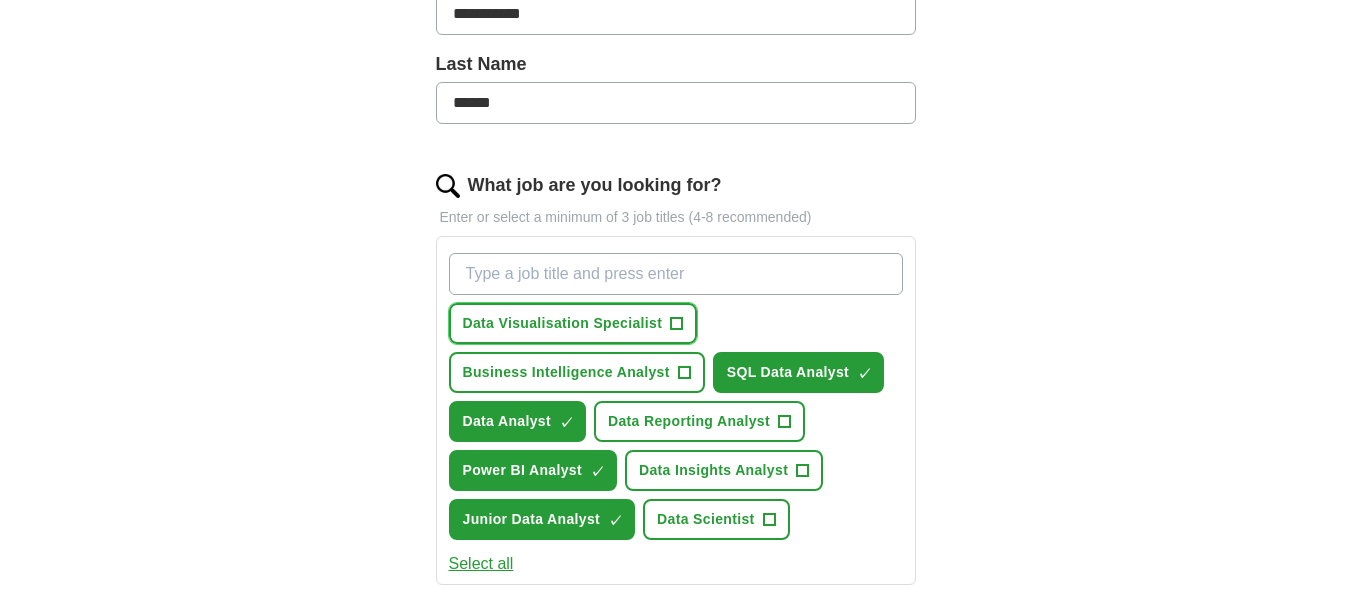 click on "Data Visualisation Specialist +" at bounding box center [573, 323] 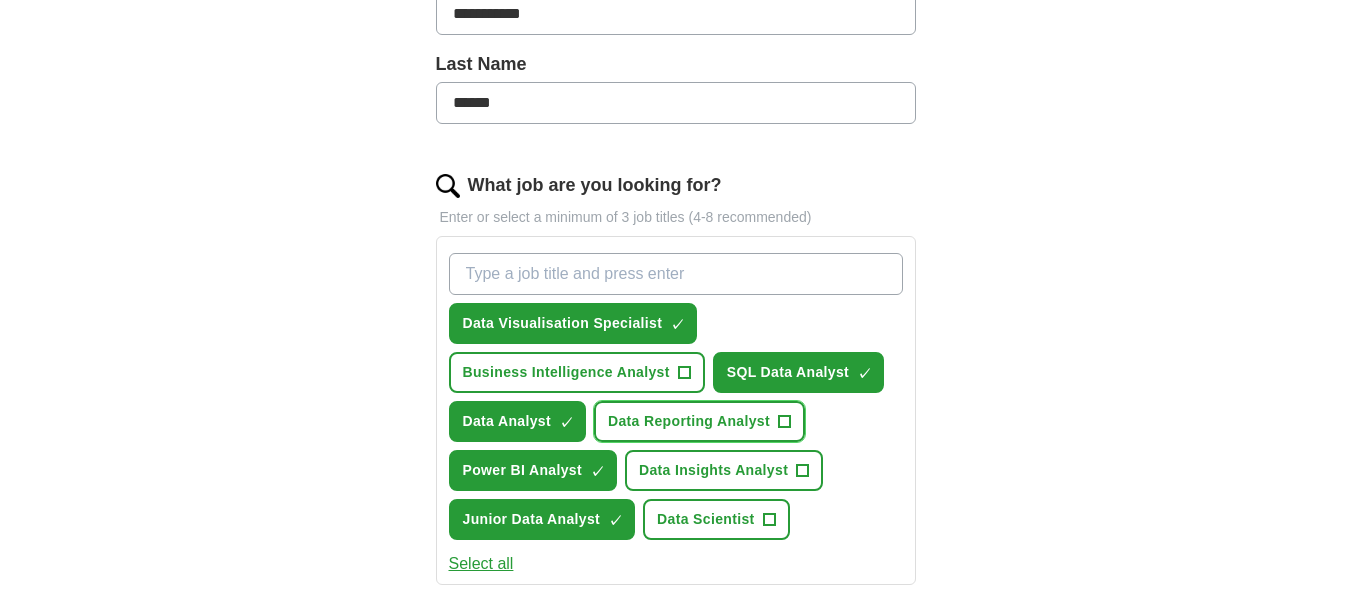 click on "Data Reporting Analyst" at bounding box center (689, 421) 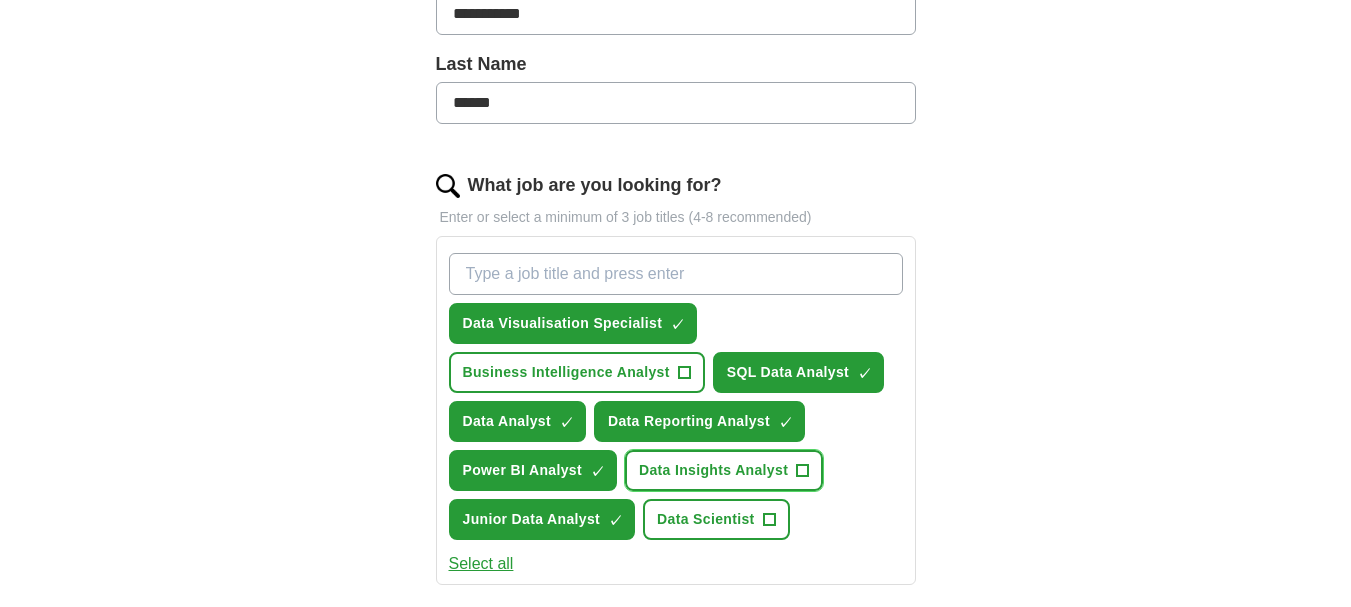 click on "Data Insights Analyst +" at bounding box center (724, 470) 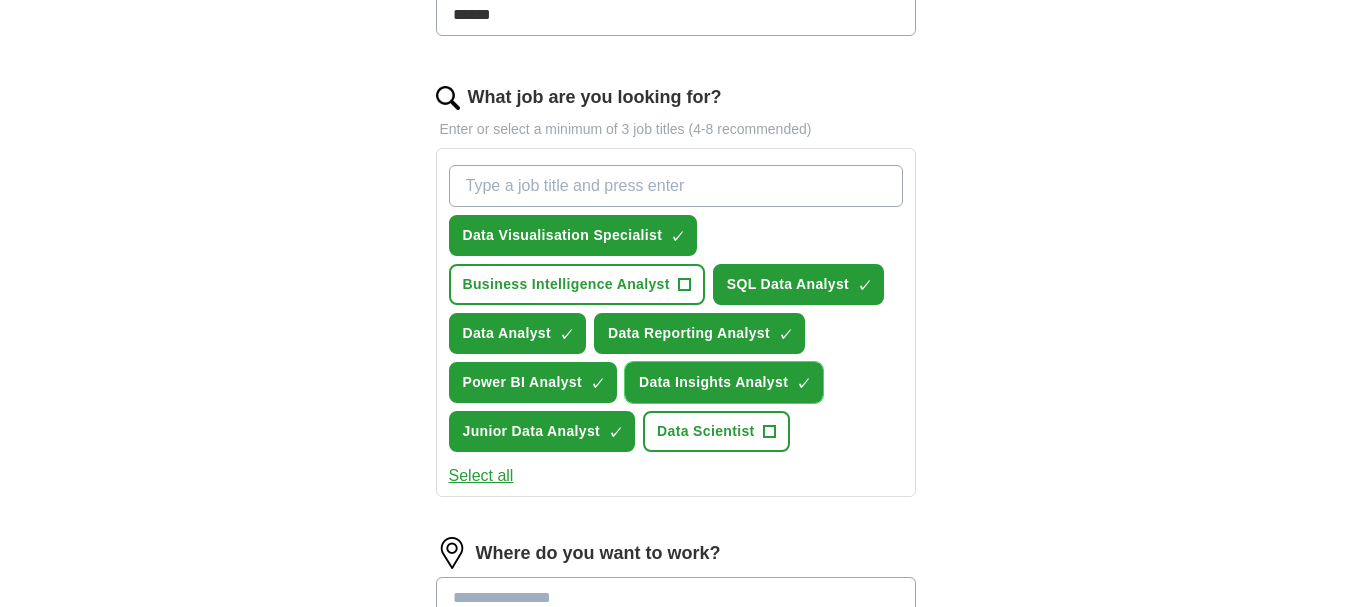 scroll, scrollTop: 800, scrollLeft: 0, axis: vertical 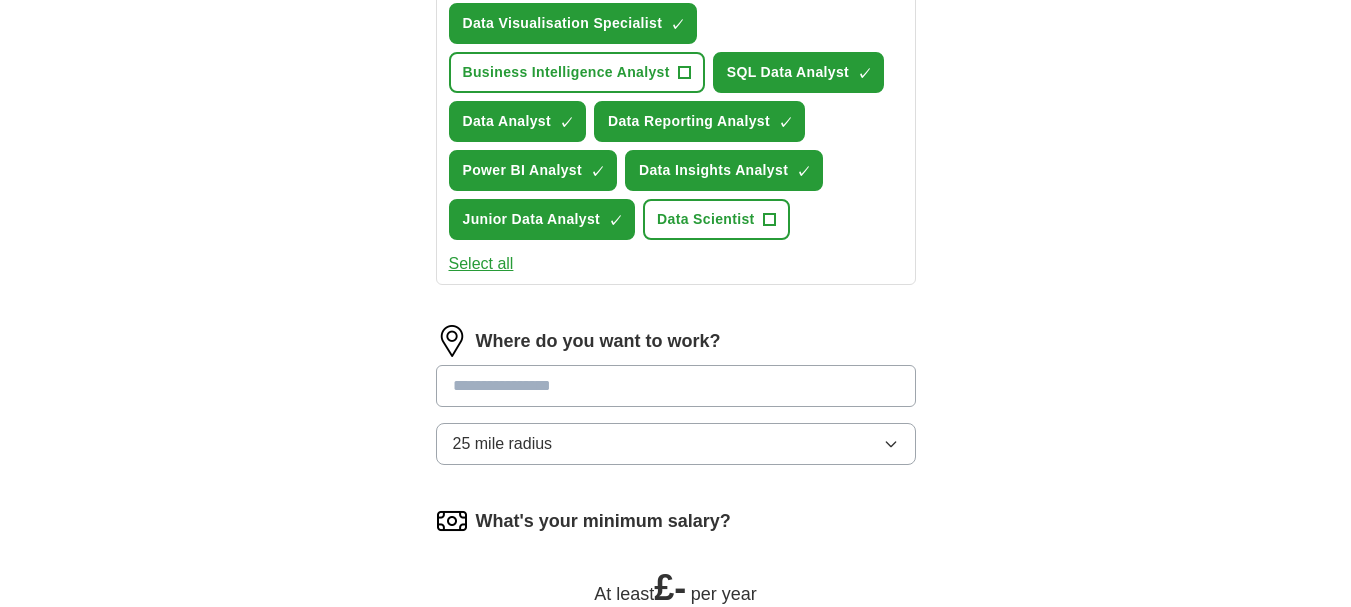 click at bounding box center (676, 386) 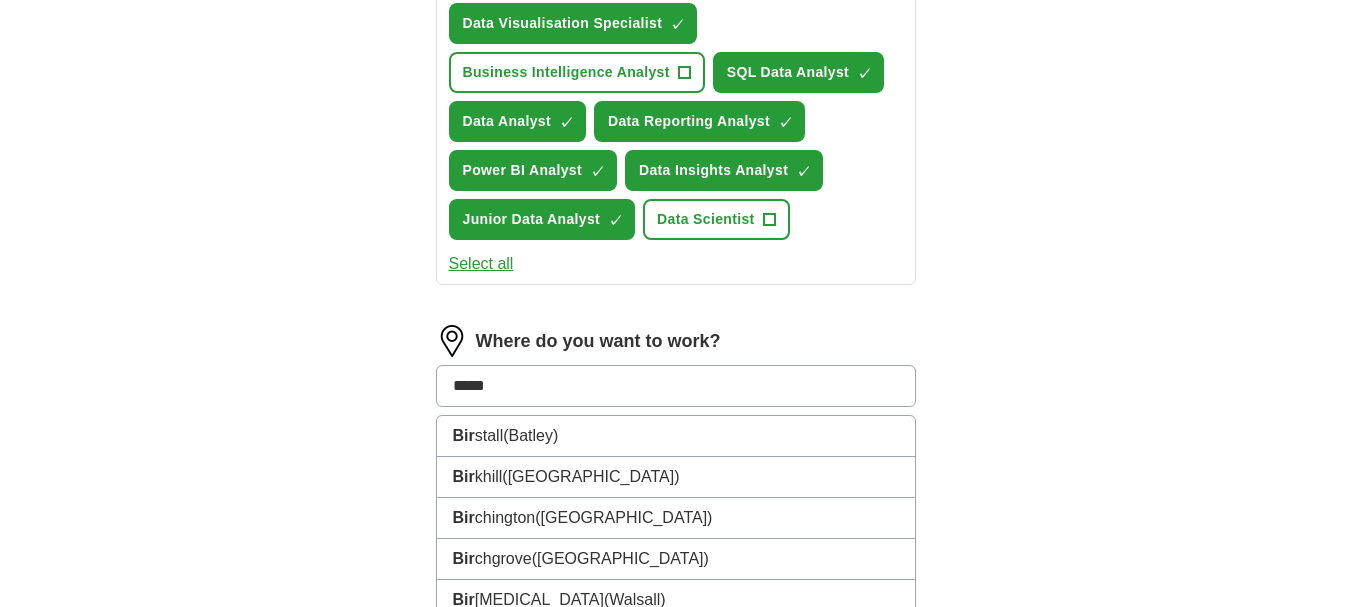 type on "******" 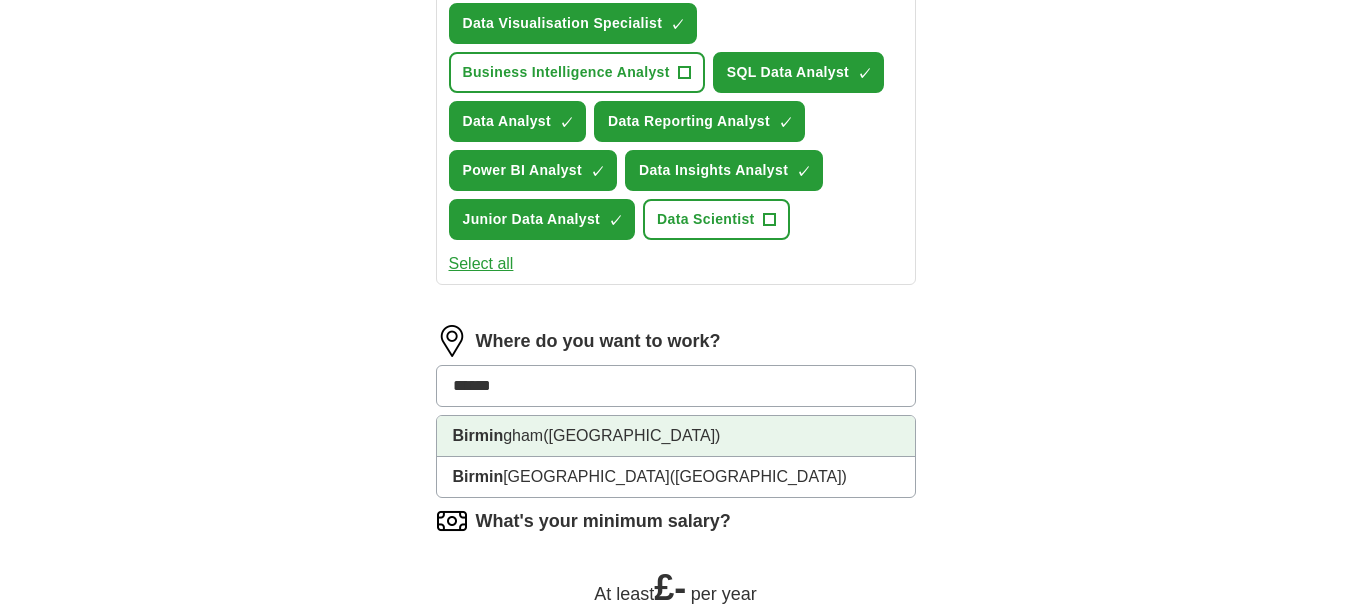 click on "(West Midlands)" at bounding box center (631, 435) 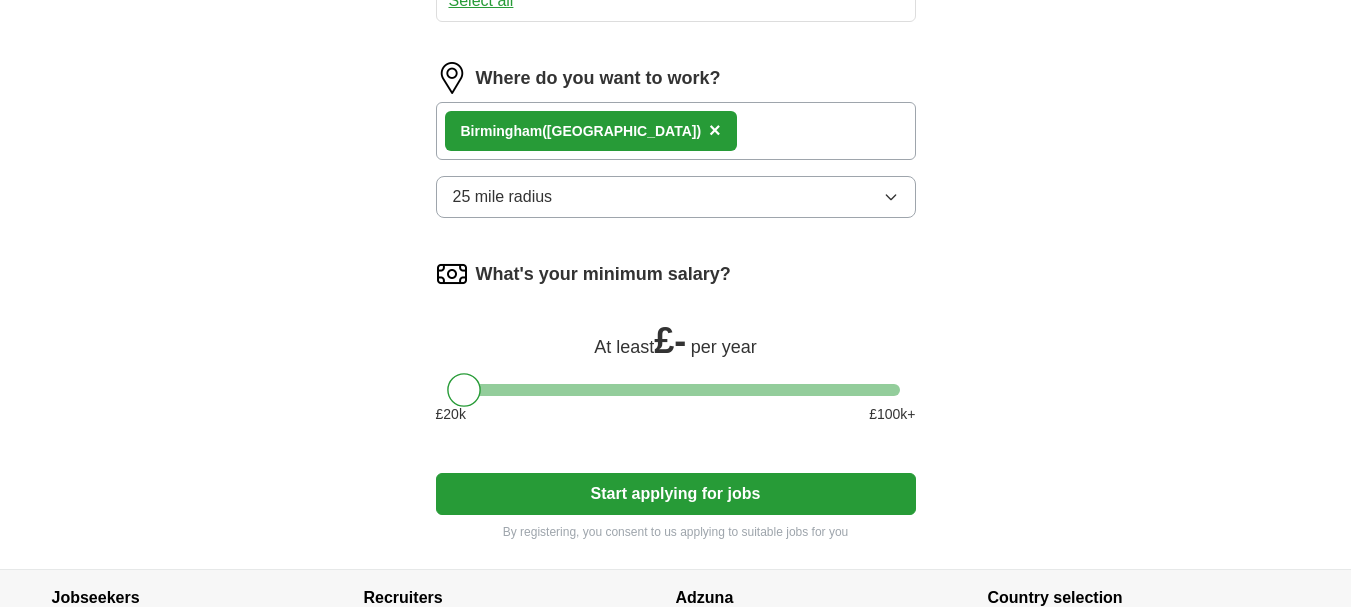 scroll, scrollTop: 1100, scrollLeft: 0, axis: vertical 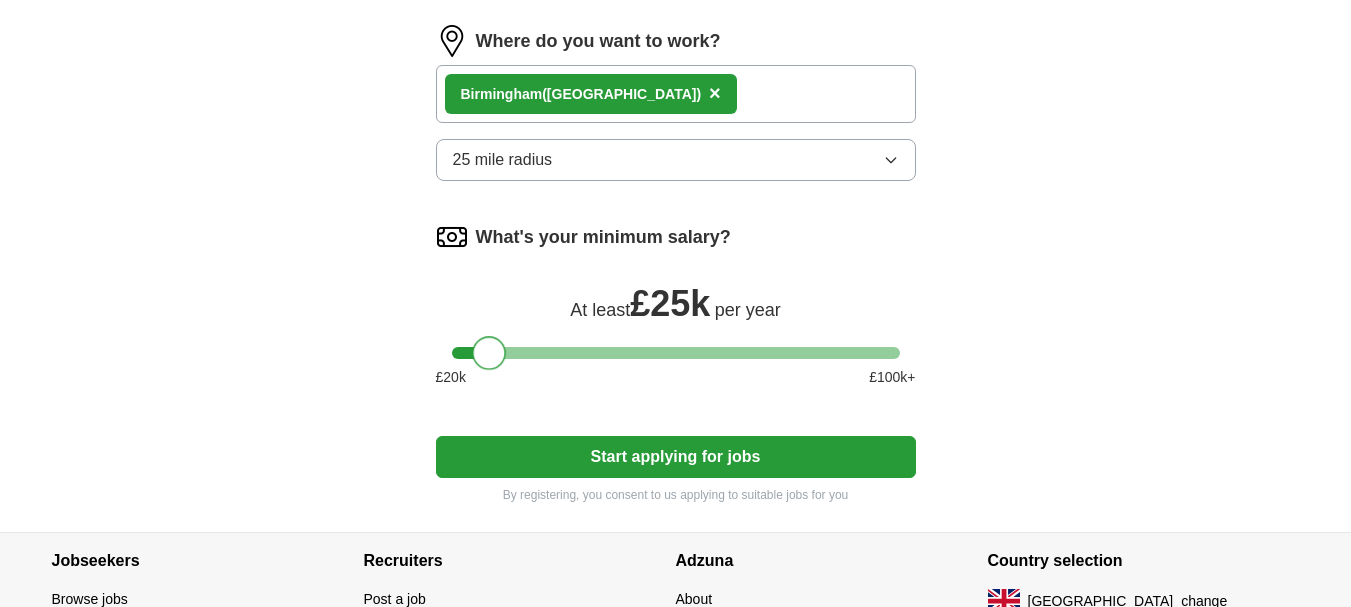 drag, startPoint x: 474, startPoint y: 353, endPoint x: 502, endPoint y: 364, distance: 30.083218 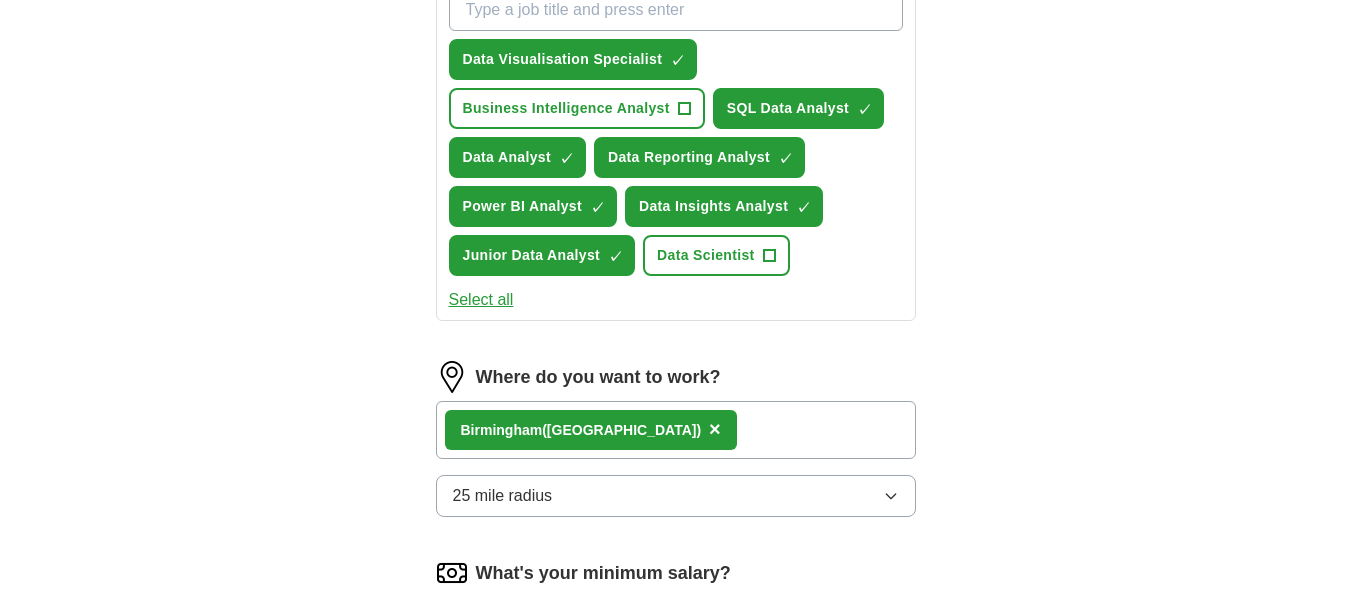 scroll, scrollTop: 1200, scrollLeft: 0, axis: vertical 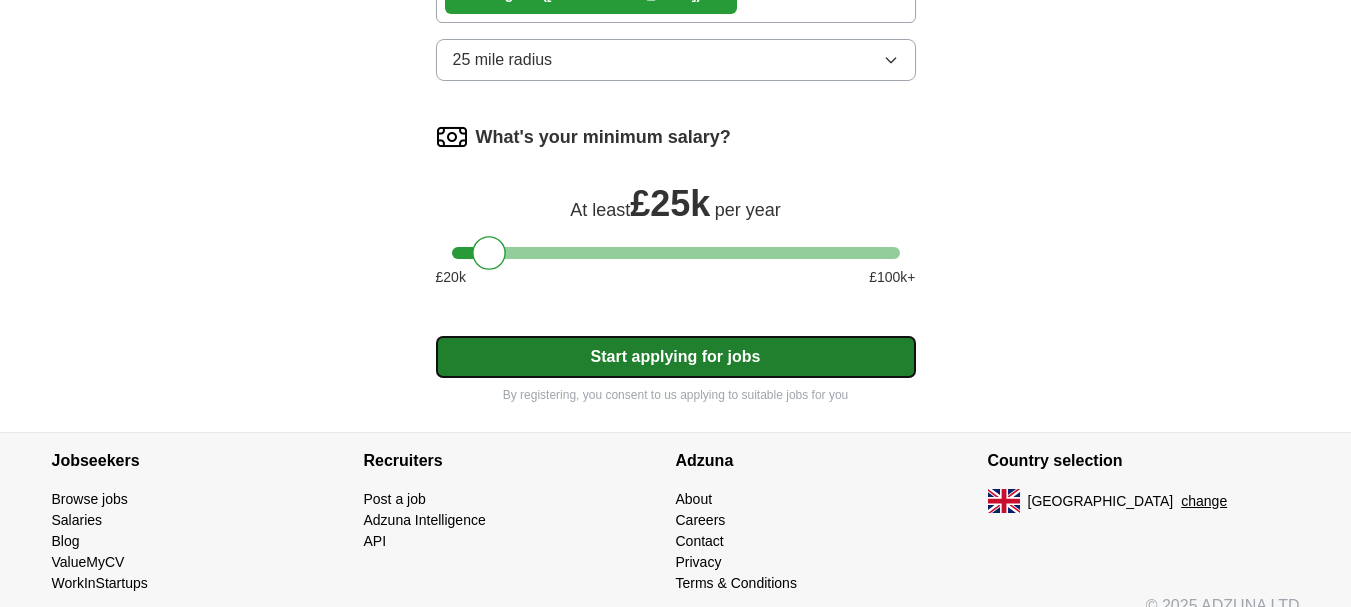 click on "Start applying for jobs" at bounding box center [676, 357] 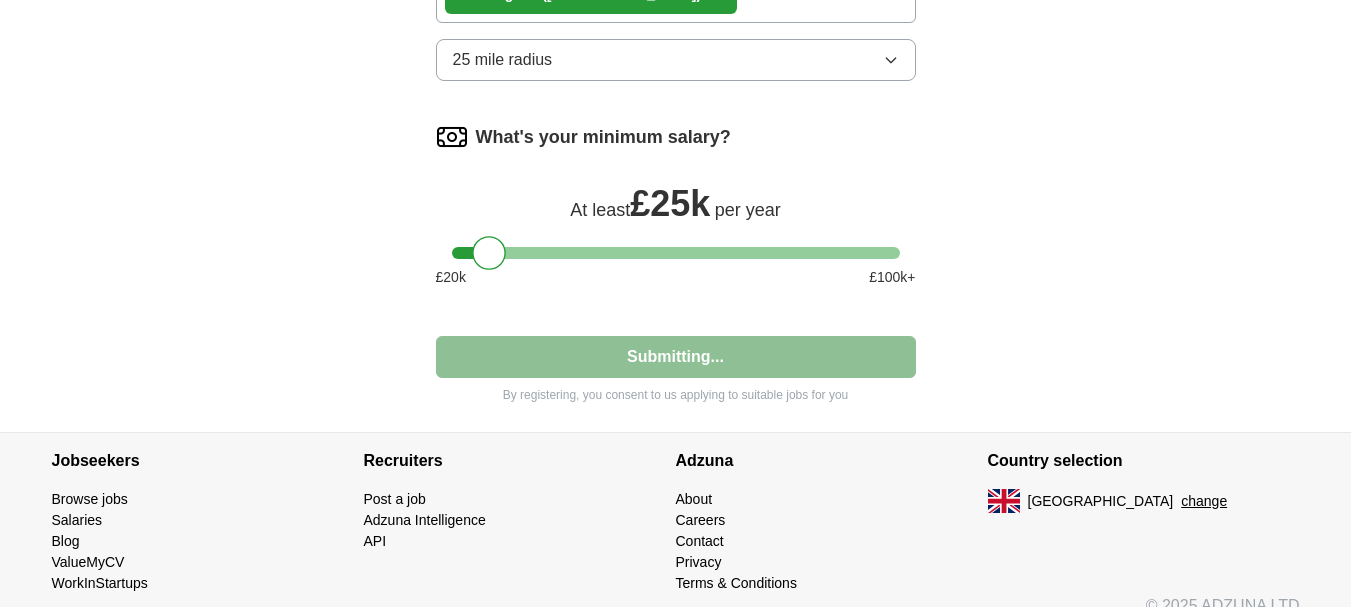 select on "**" 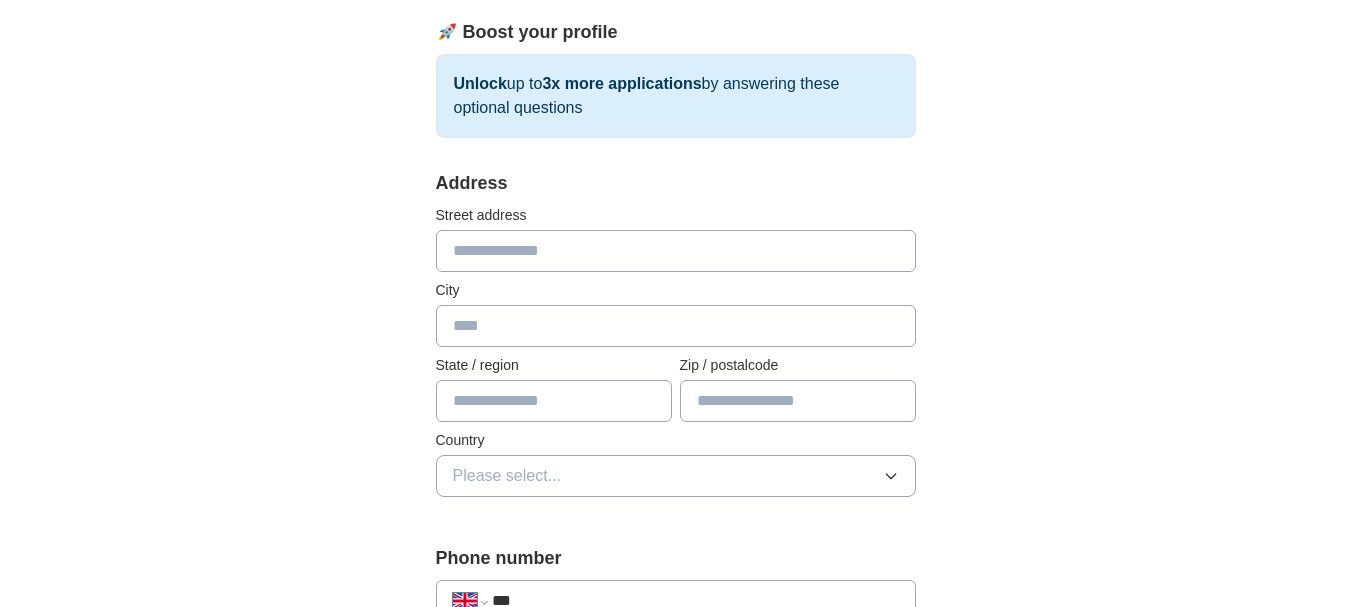 scroll, scrollTop: 300, scrollLeft: 0, axis: vertical 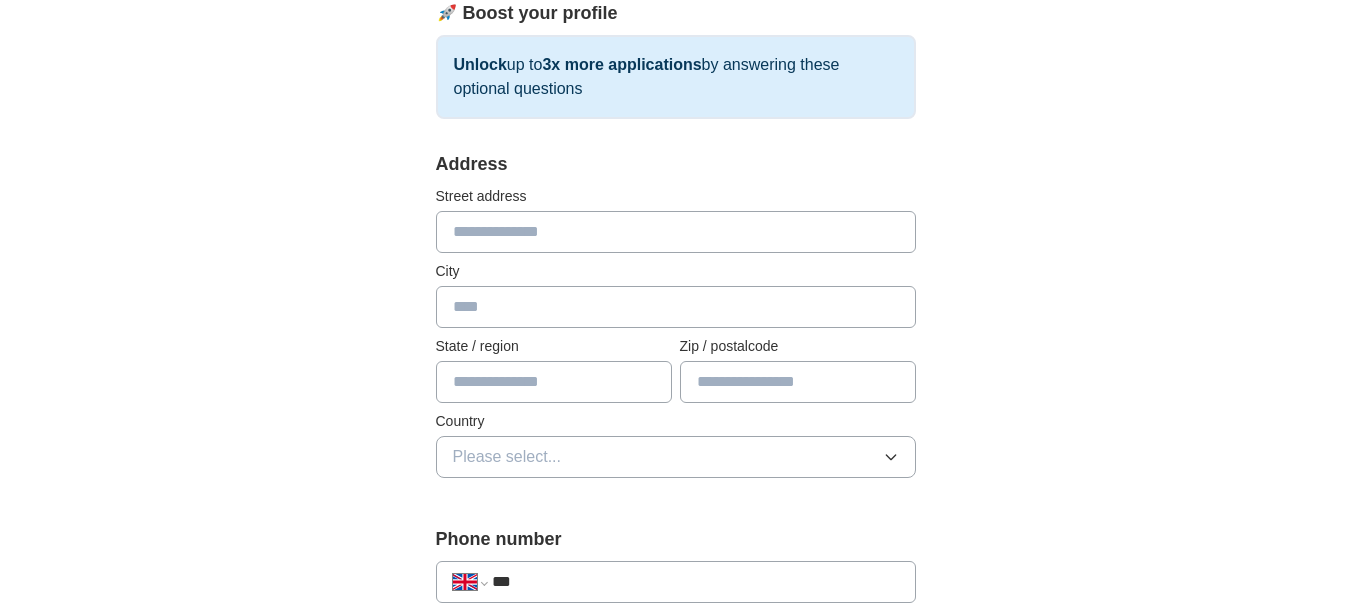 click at bounding box center (676, 232) 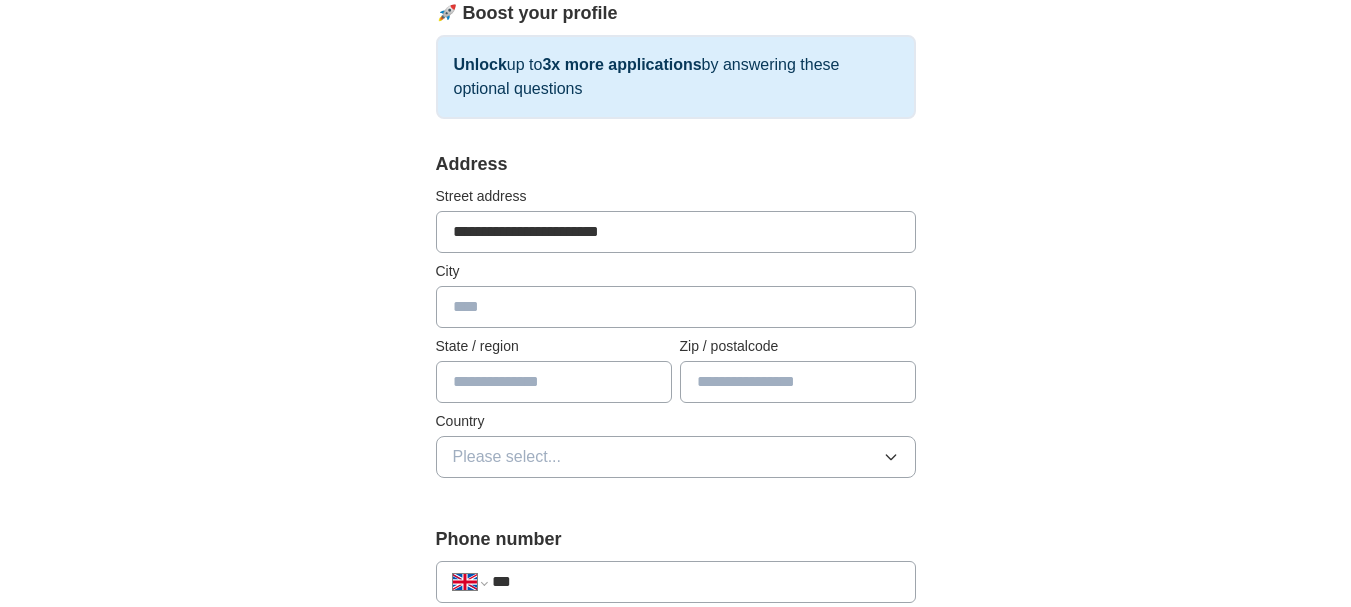 type on "**********" 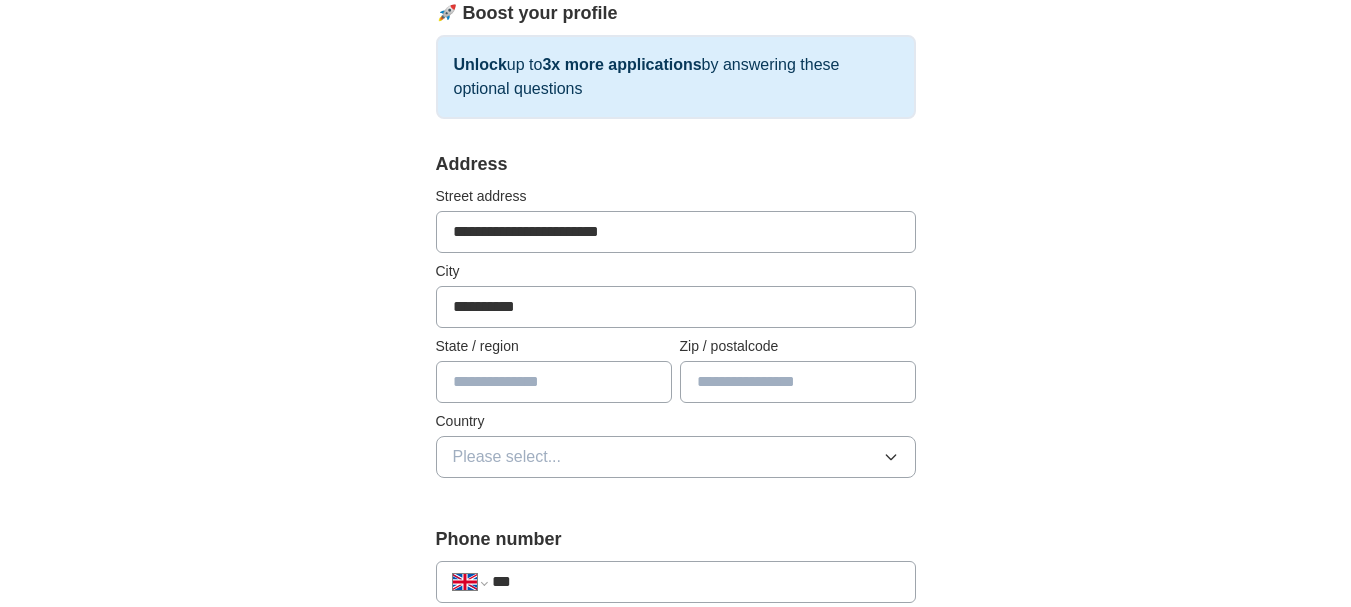 type on "**********" 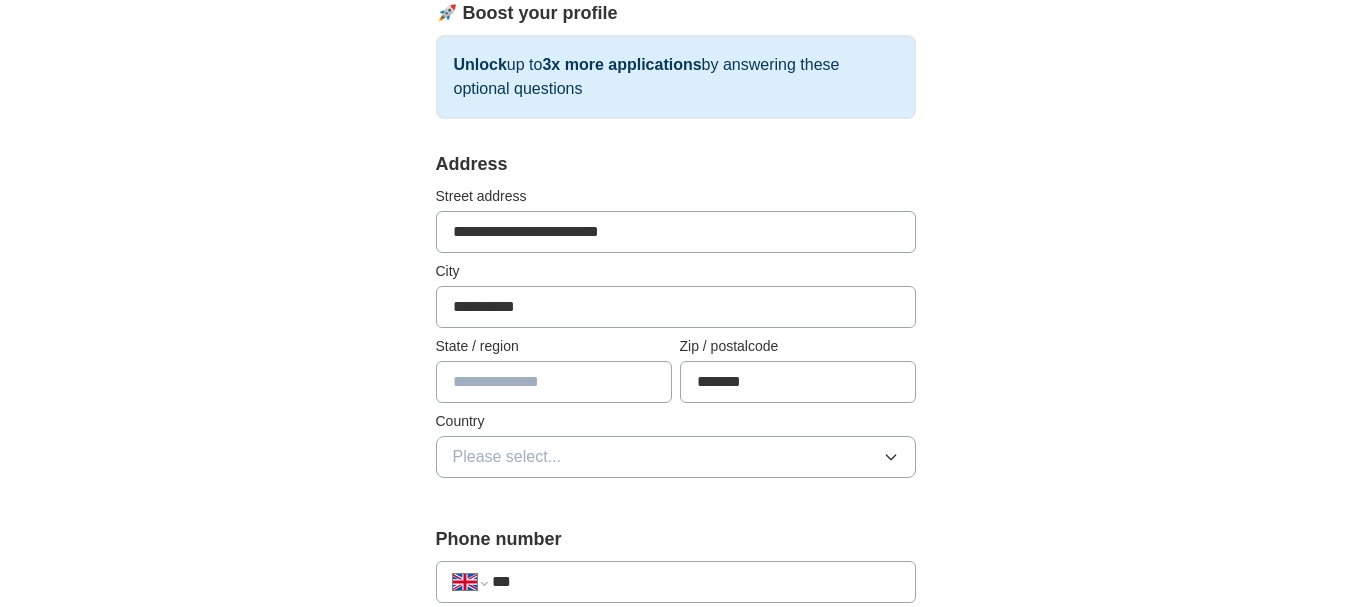 type on "*******" 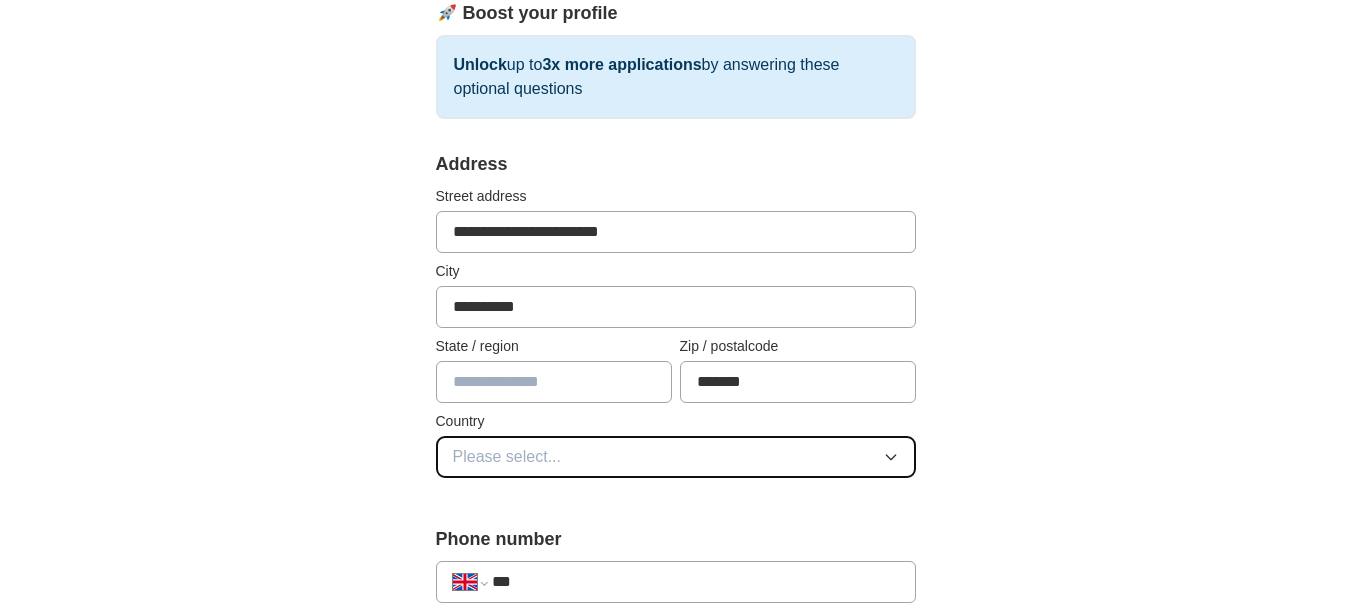 click on "Please select..." at bounding box center [507, 457] 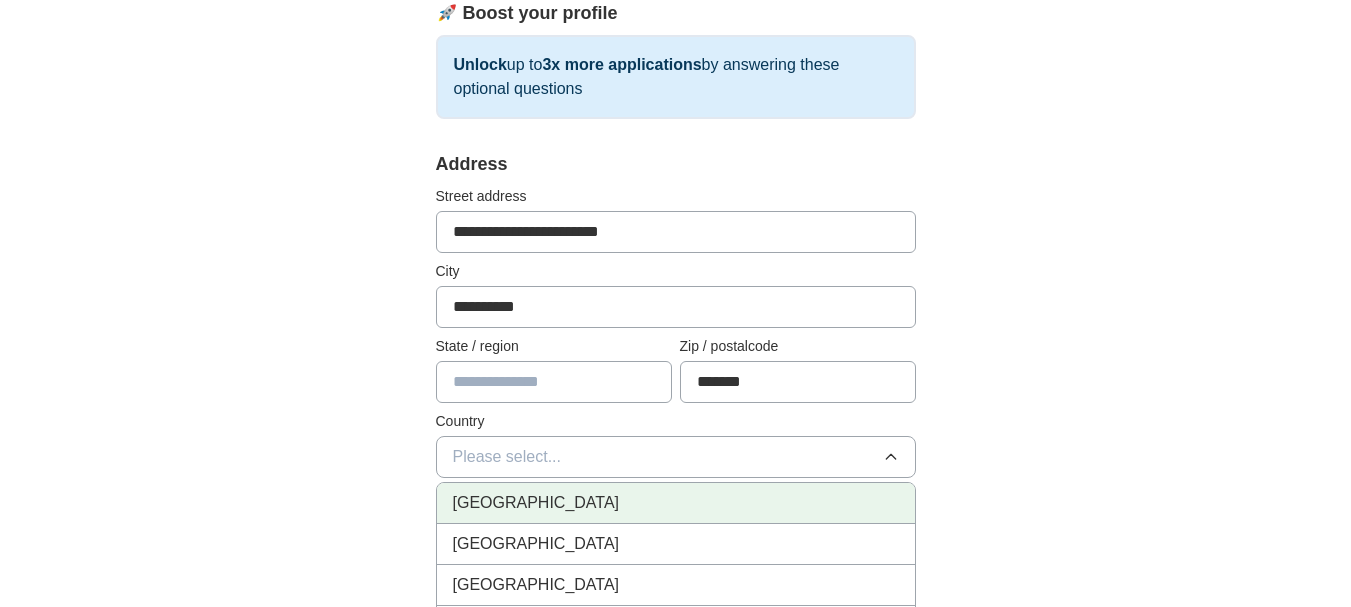 click on "[GEOGRAPHIC_DATA]" at bounding box center (536, 503) 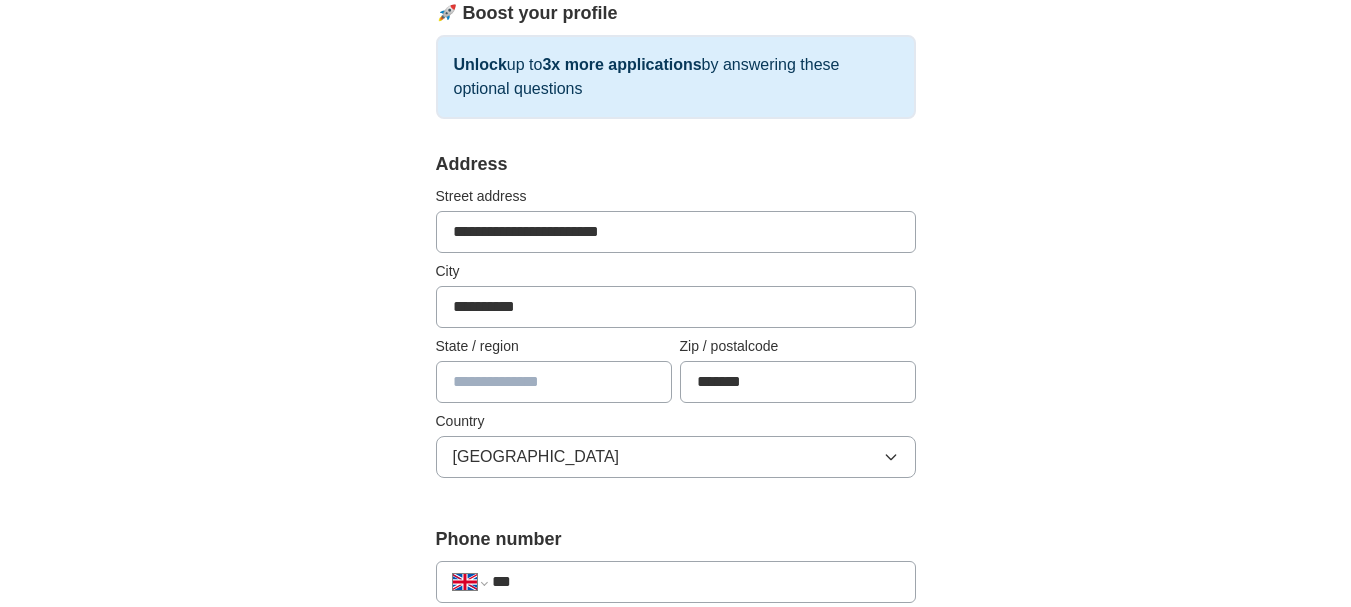 click at bounding box center [554, 382] 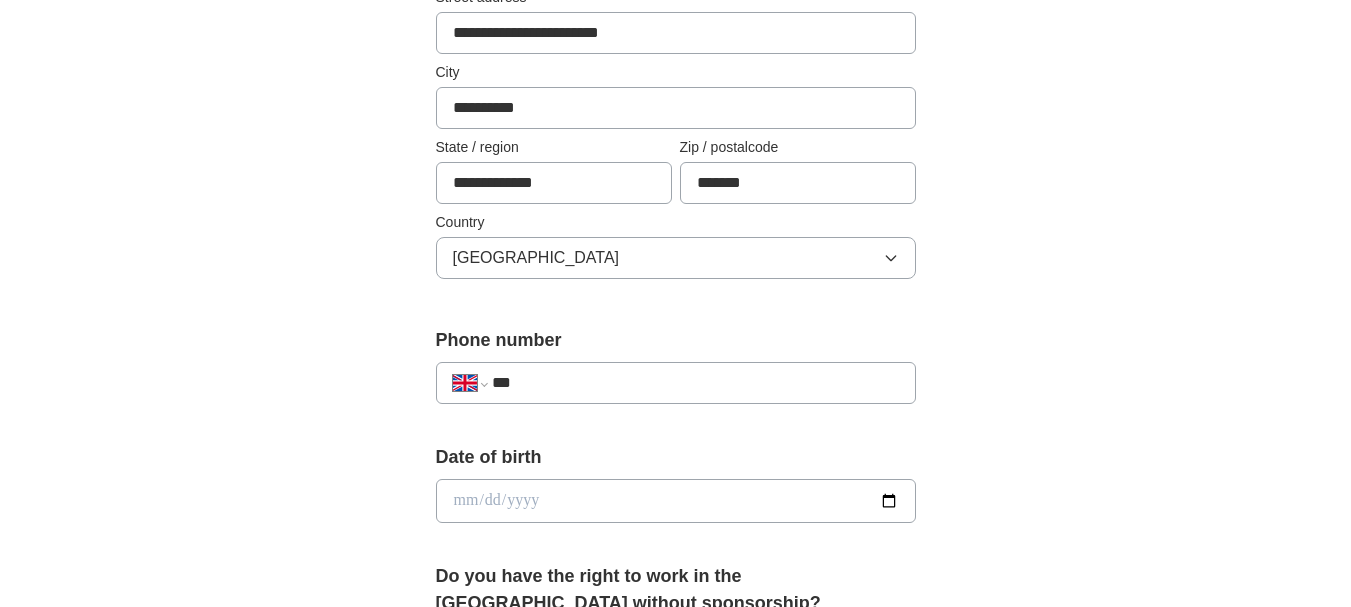 scroll, scrollTop: 500, scrollLeft: 0, axis: vertical 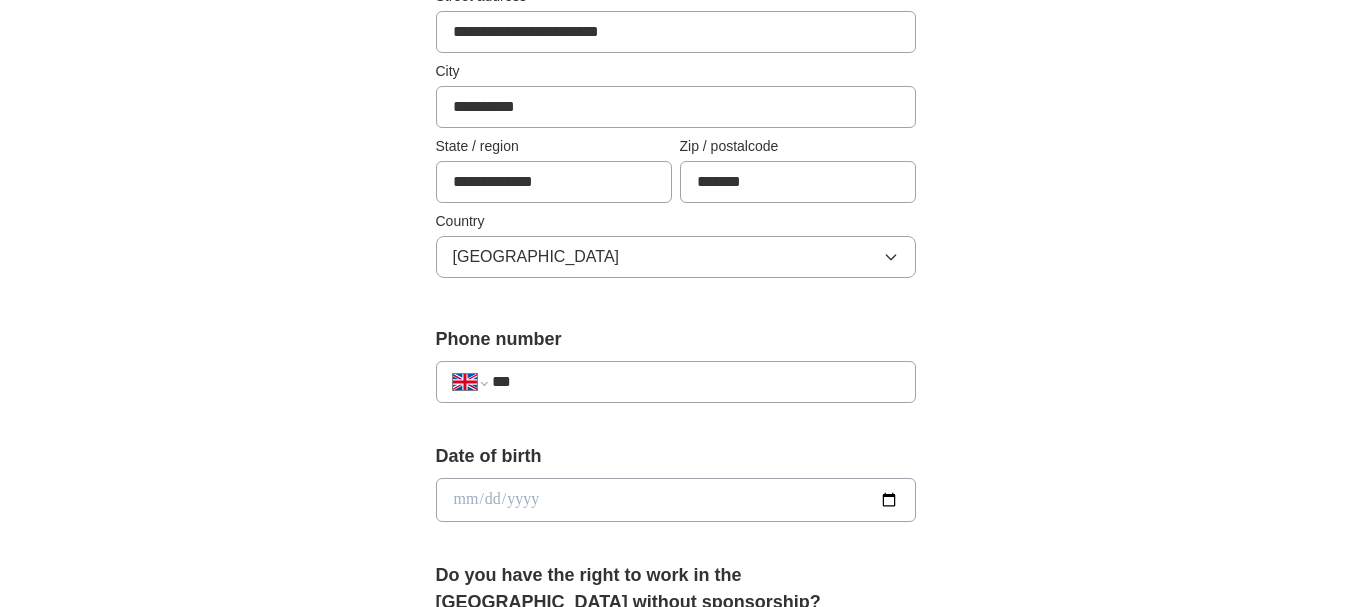 type on "**********" 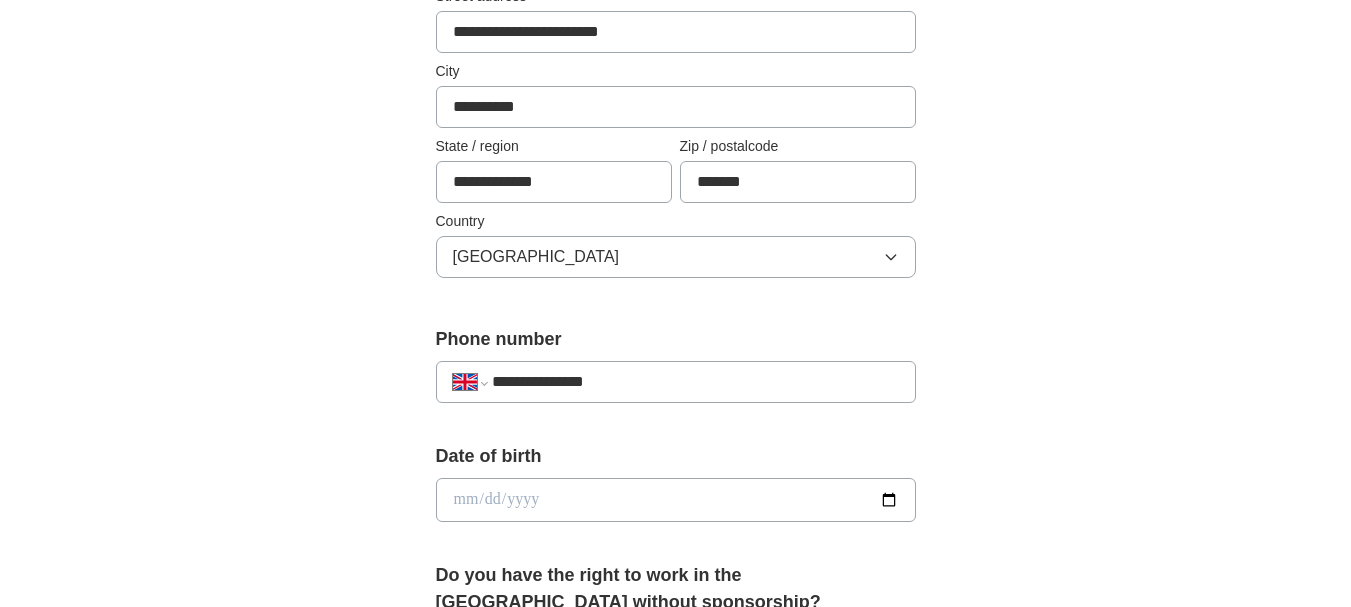 type on "**********" 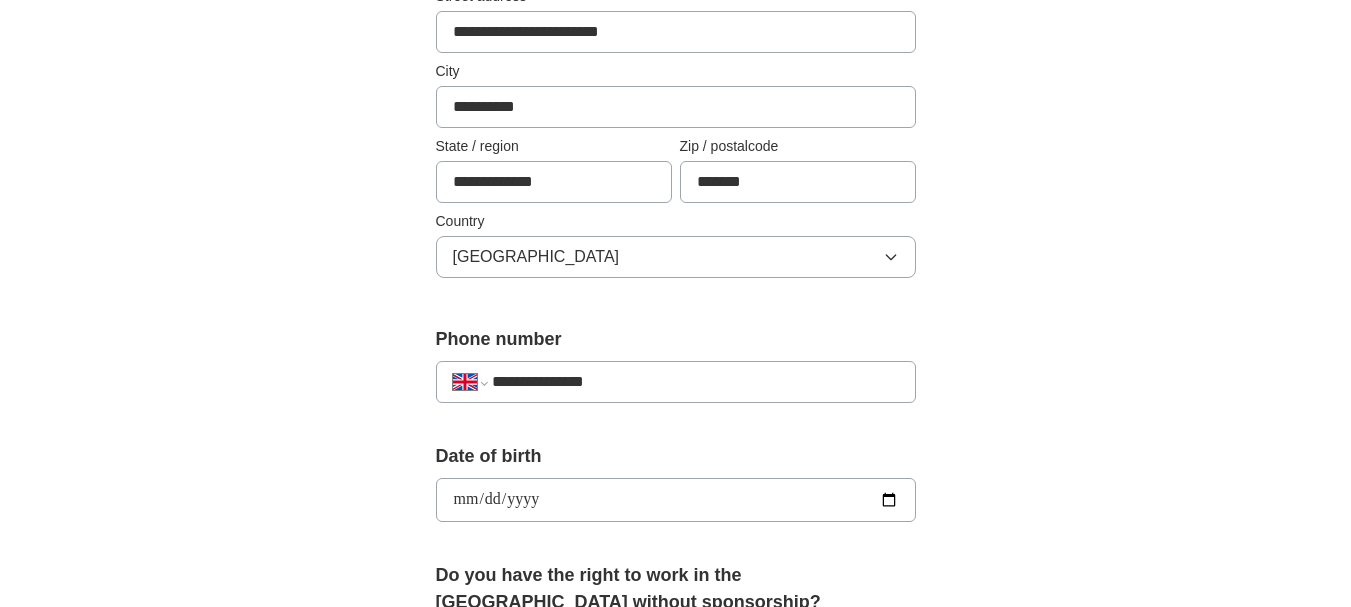type on "**********" 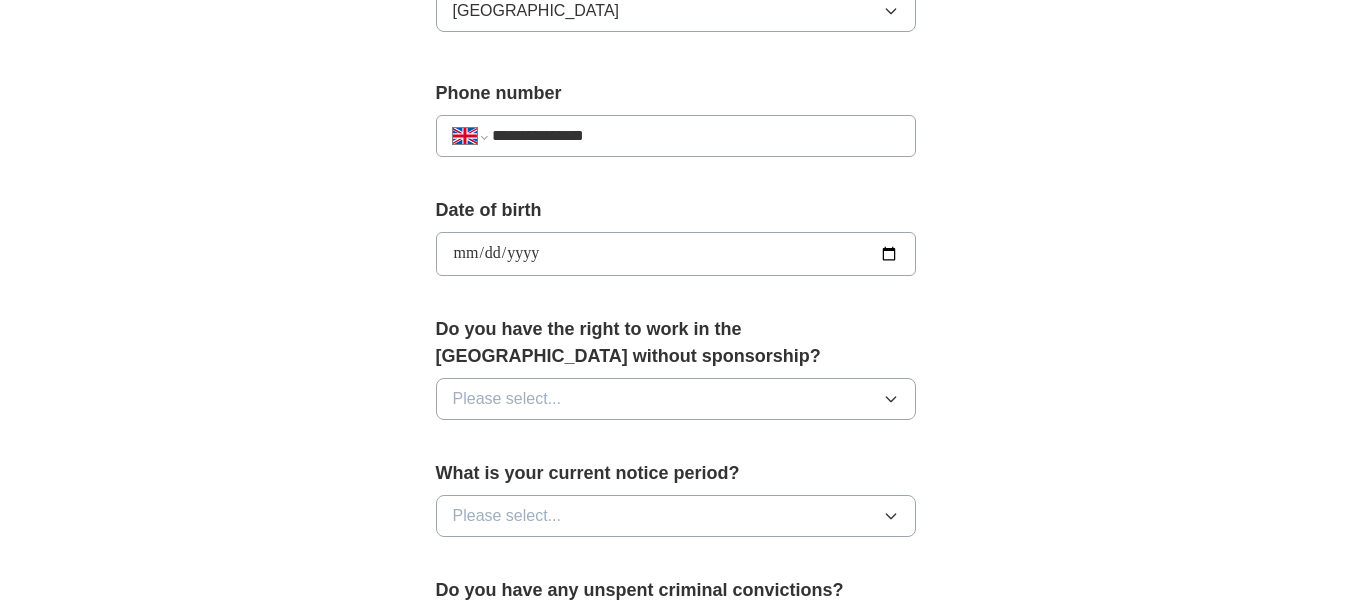 scroll, scrollTop: 800, scrollLeft: 0, axis: vertical 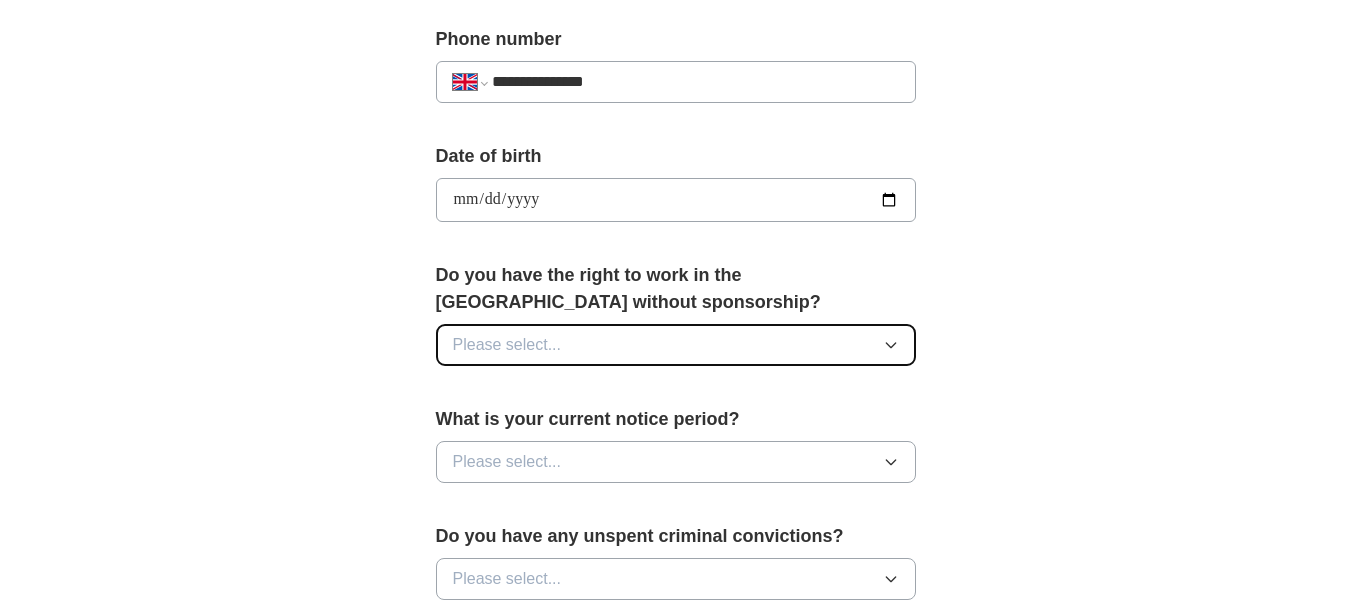 click on "Please select..." at bounding box center (676, 345) 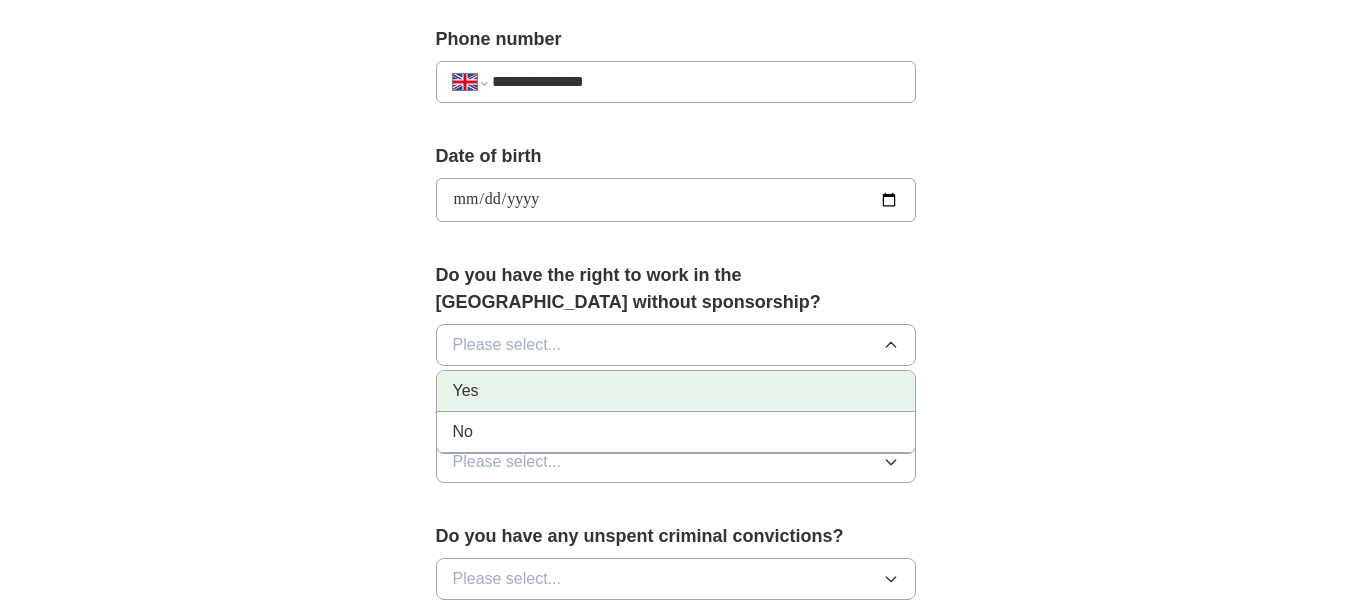 click on "Yes" at bounding box center (676, 391) 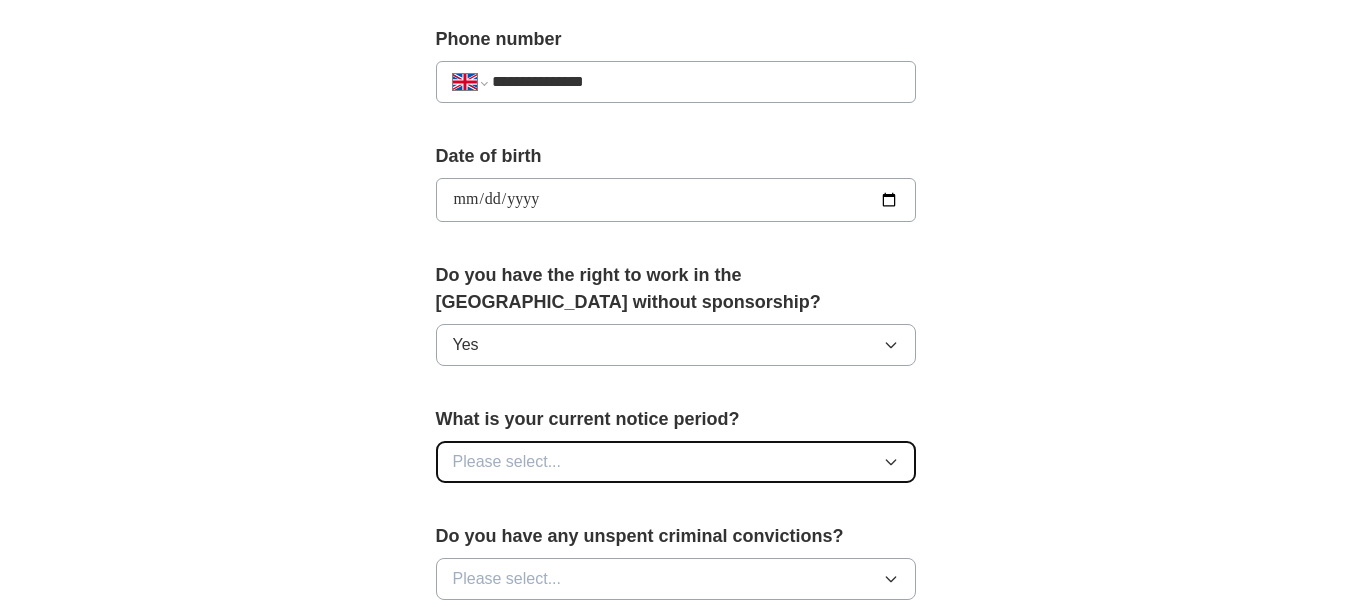 click on "Please select..." at bounding box center (676, 462) 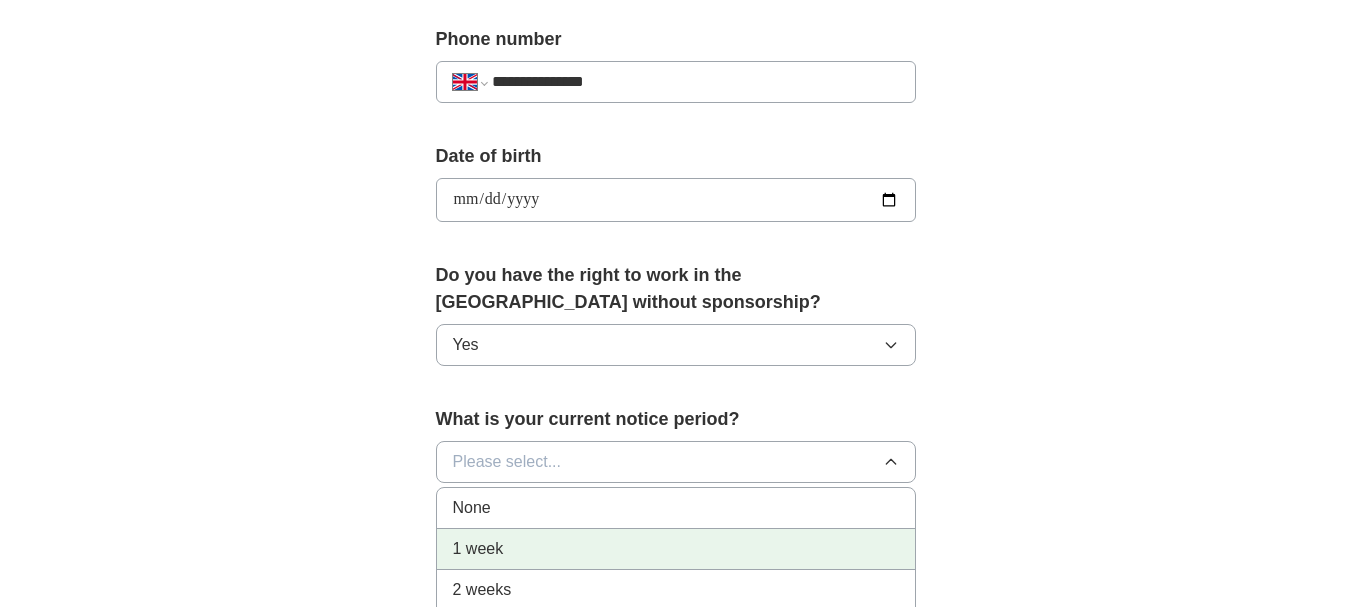 click on "1 week" at bounding box center [676, 549] 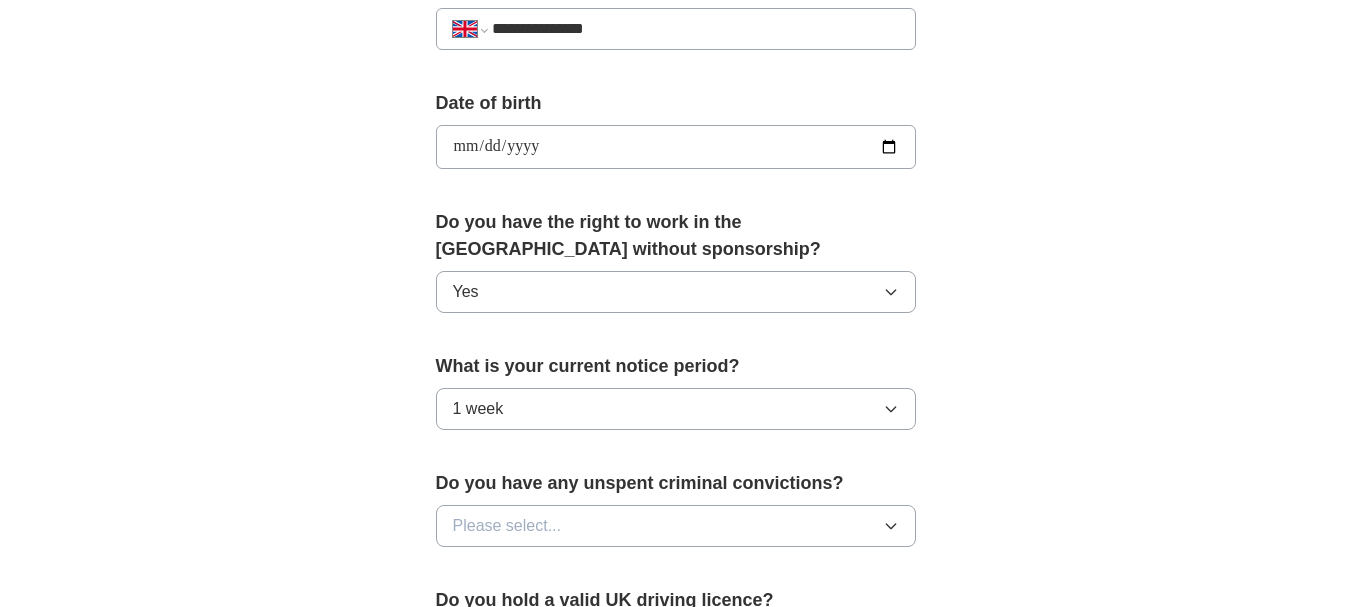 scroll, scrollTop: 1000, scrollLeft: 0, axis: vertical 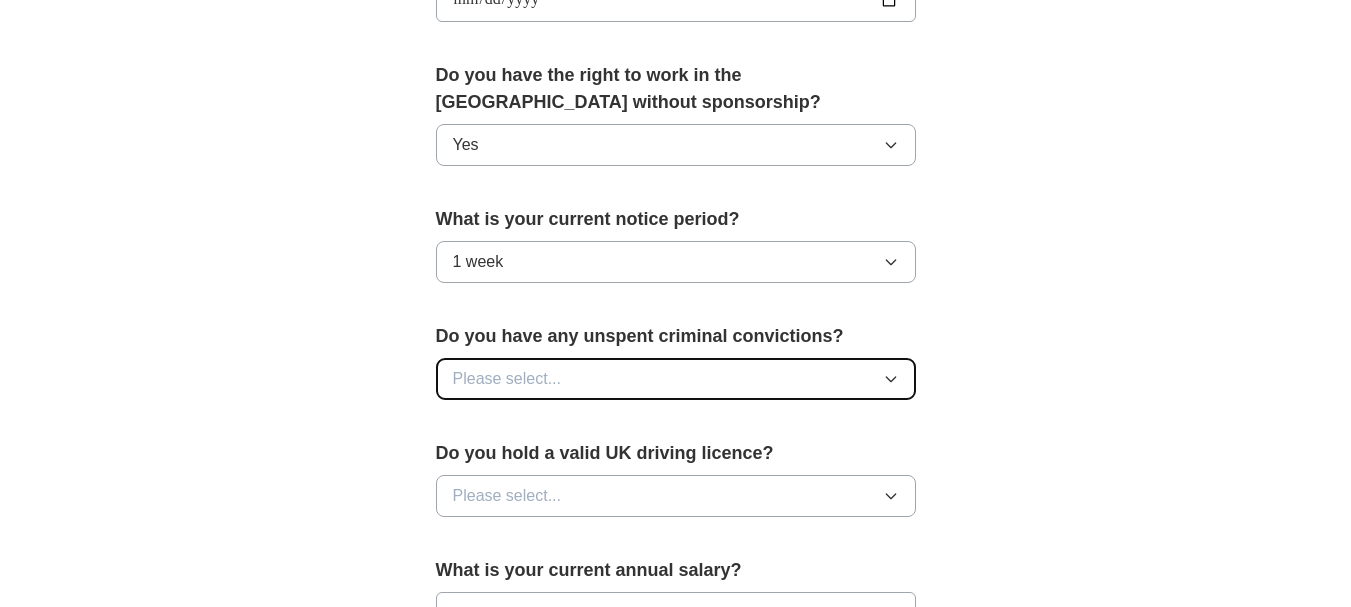 click on "Please select..." at bounding box center [676, 379] 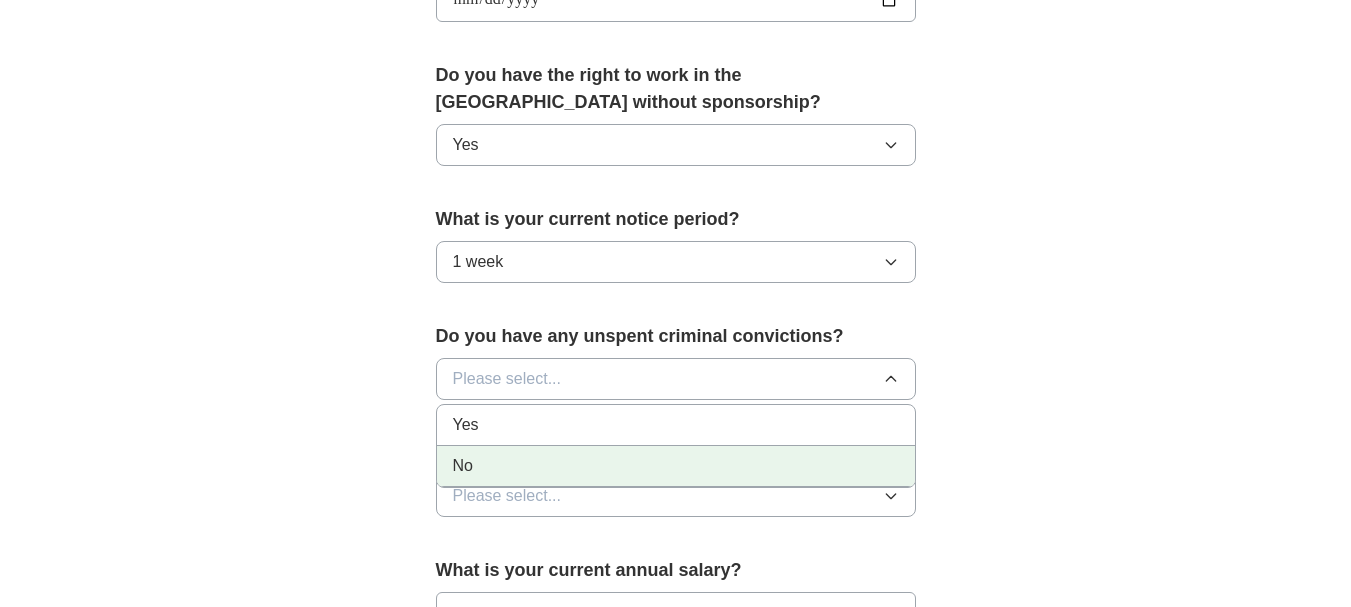 click on "No" at bounding box center (676, 466) 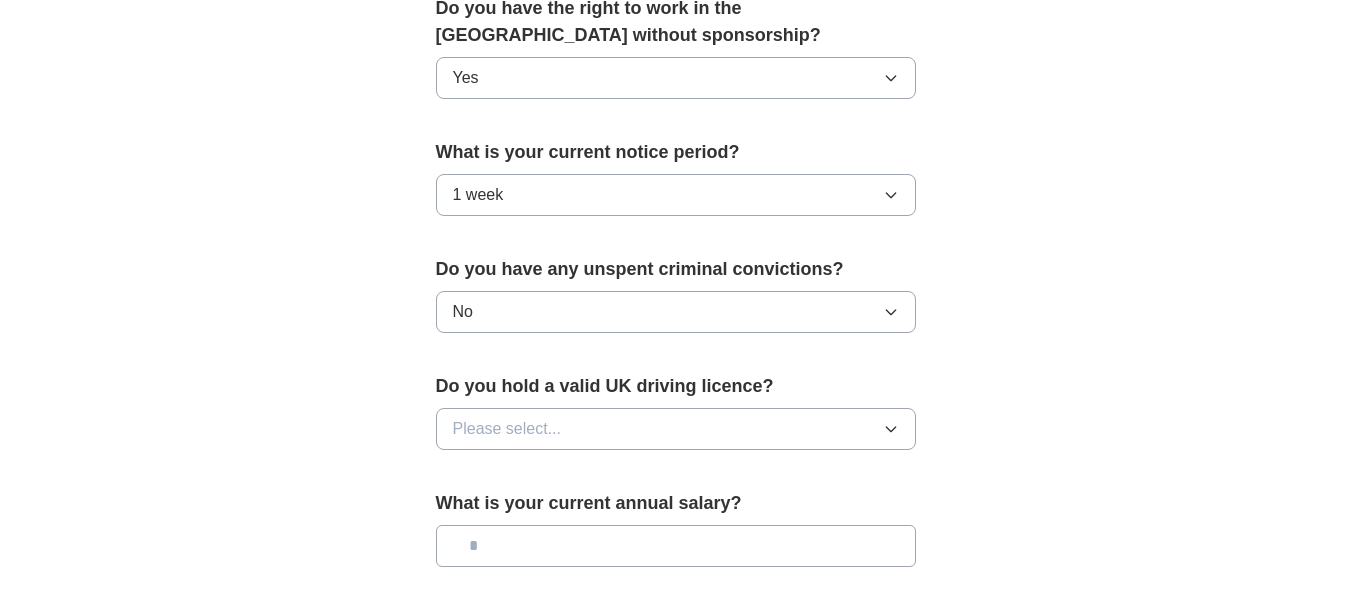 scroll, scrollTop: 1200, scrollLeft: 0, axis: vertical 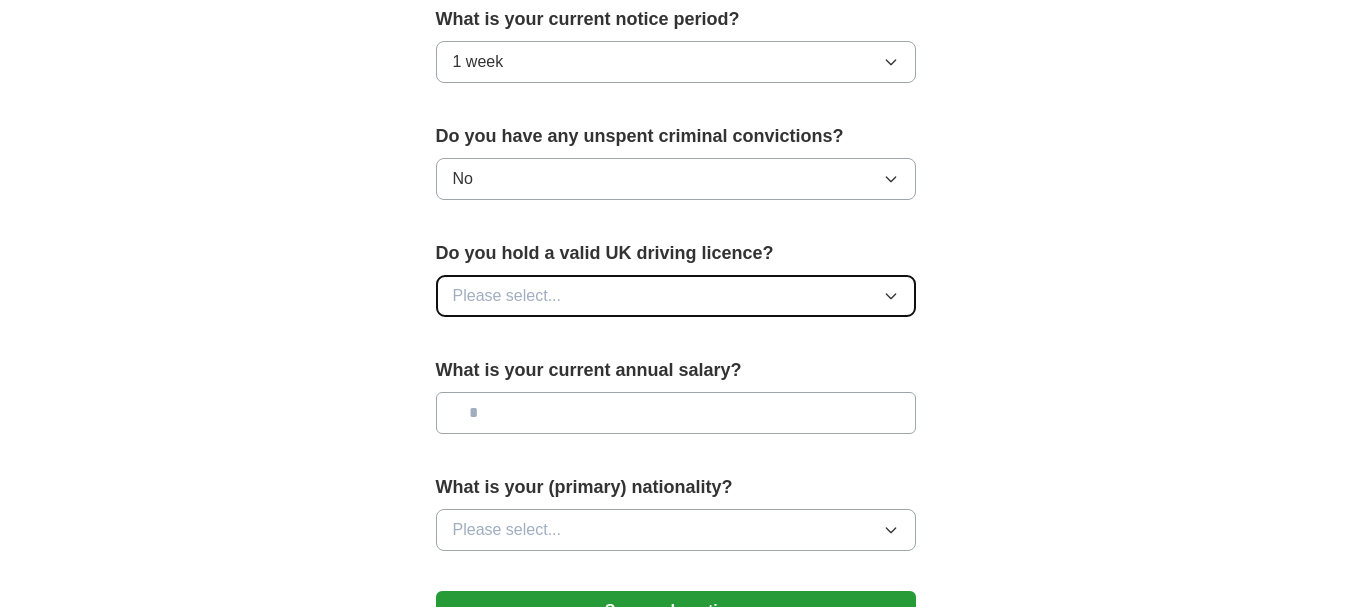 click on "Please select..." at bounding box center (676, 296) 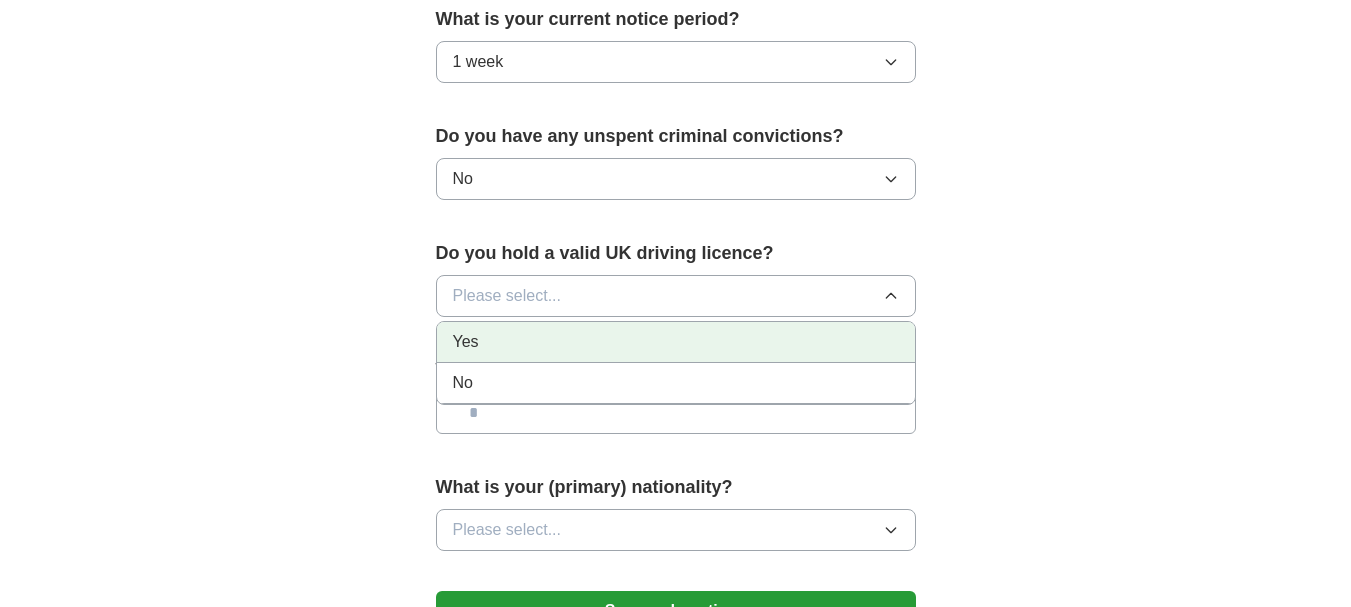 click on "Yes" at bounding box center [676, 342] 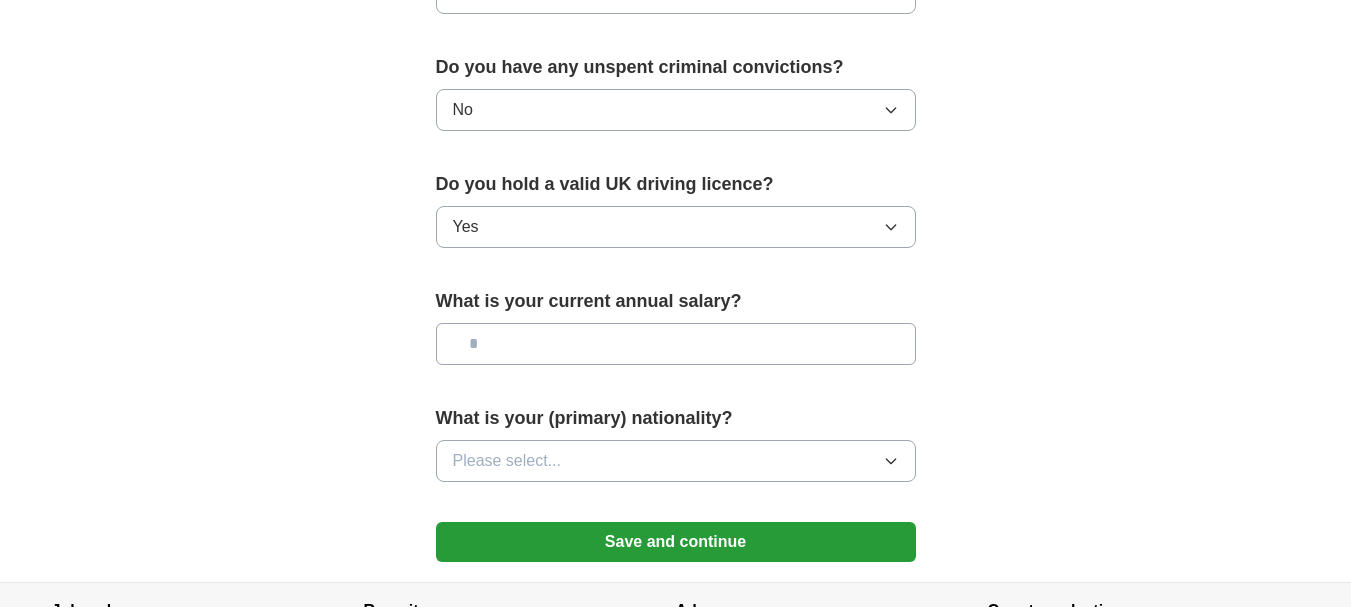 scroll, scrollTop: 1300, scrollLeft: 0, axis: vertical 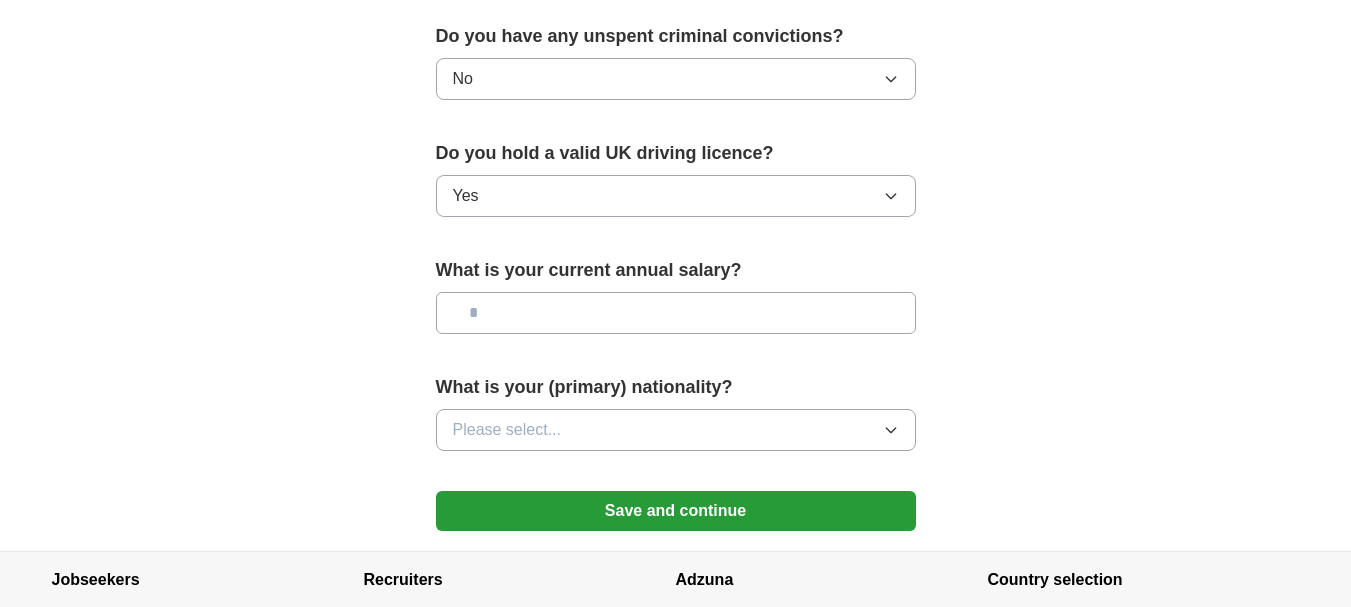 click at bounding box center (676, 313) 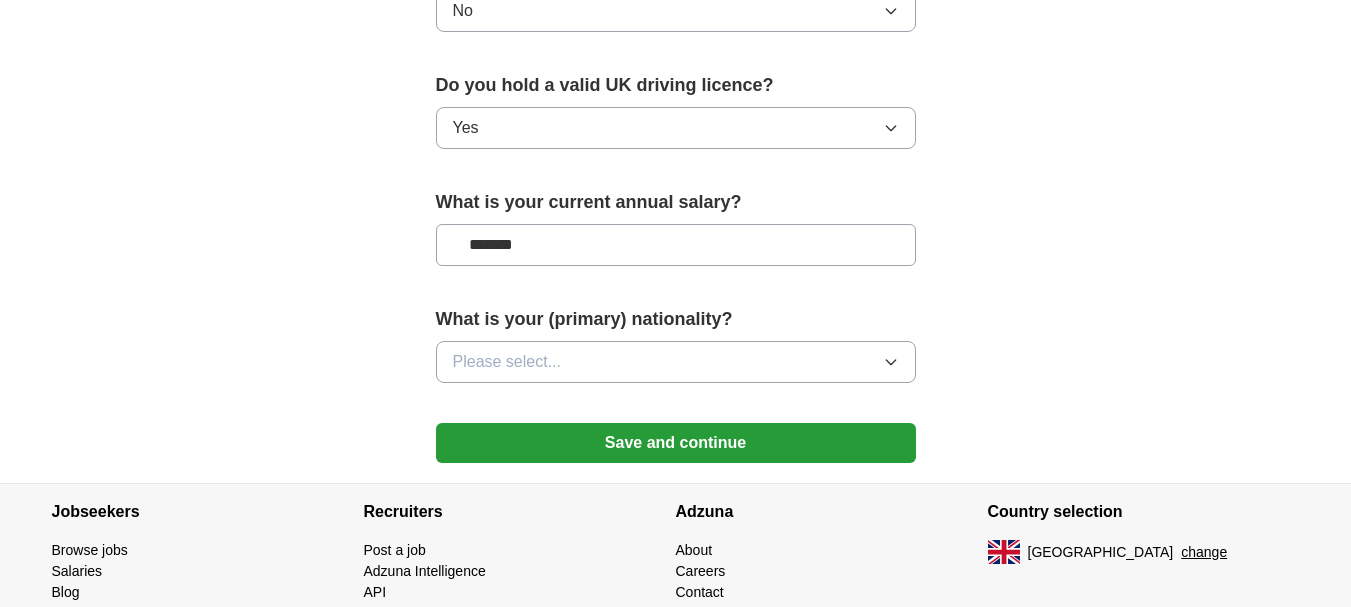 scroll, scrollTop: 1400, scrollLeft: 0, axis: vertical 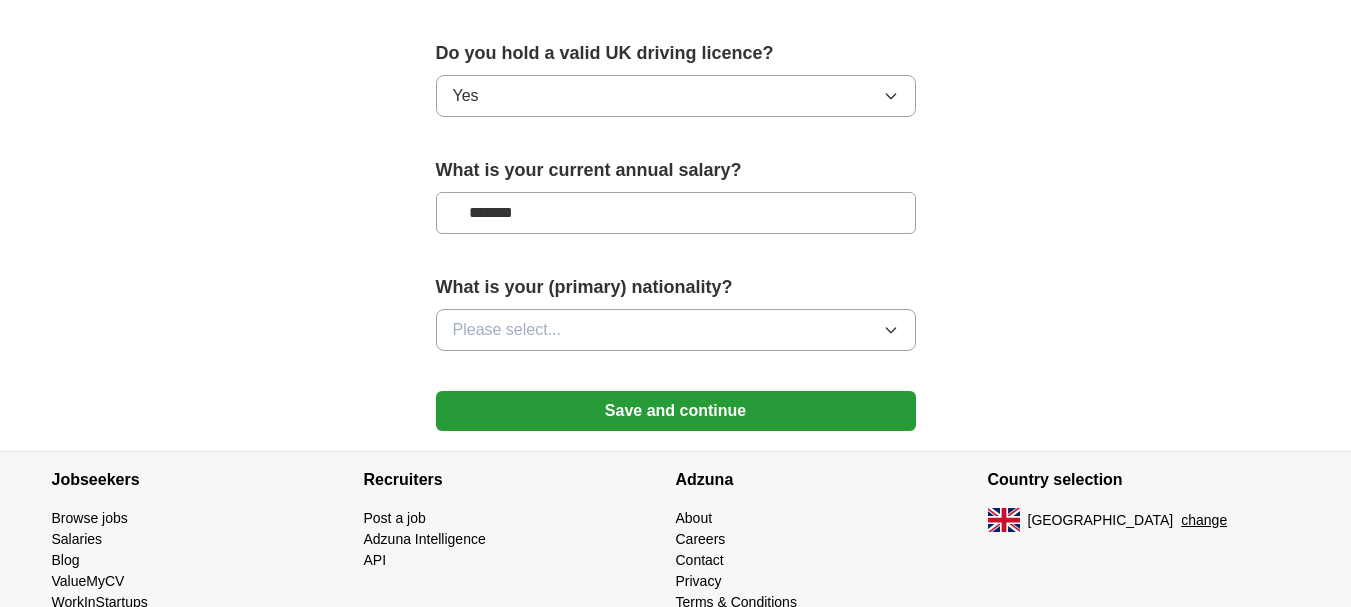 type on "*******" 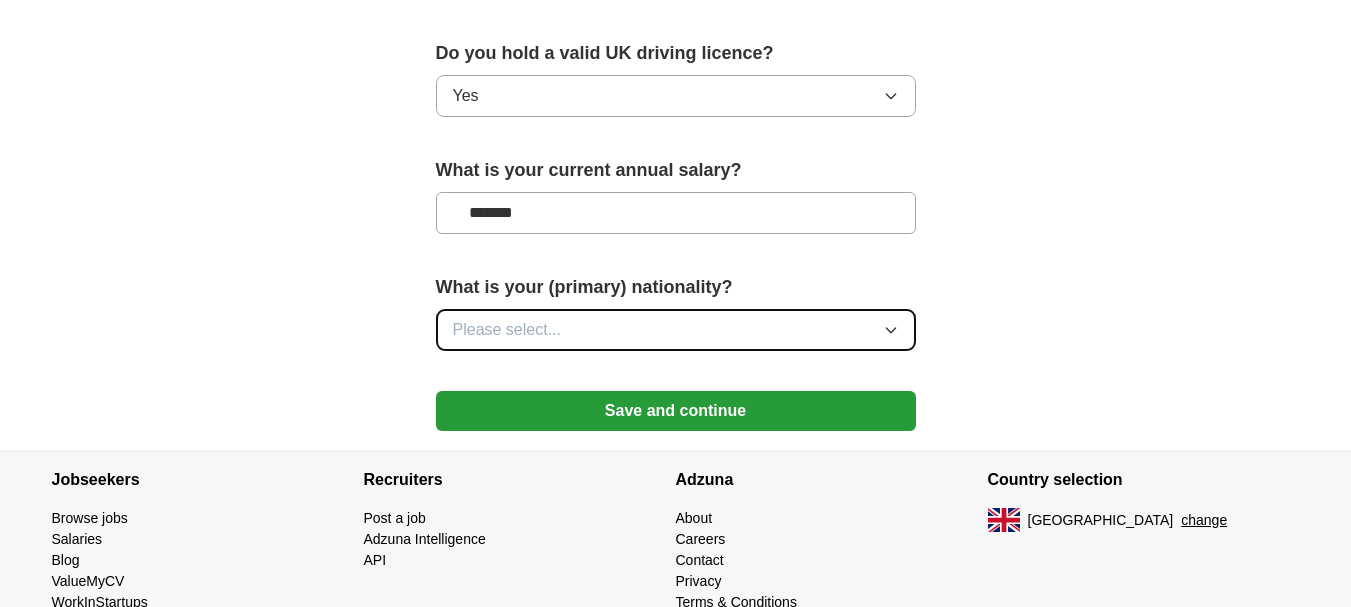 click on "Please select..." at bounding box center [676, 330] 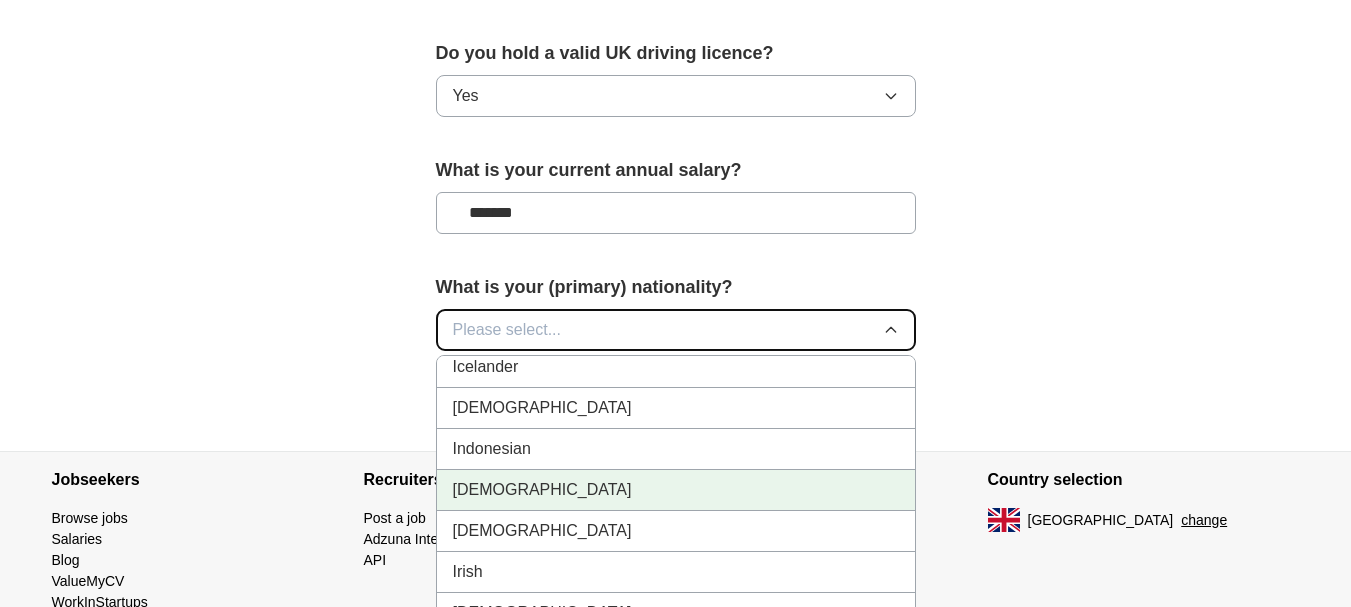 scroll, scrollTop: 3200, scrollLeft: 0, axis: vertical 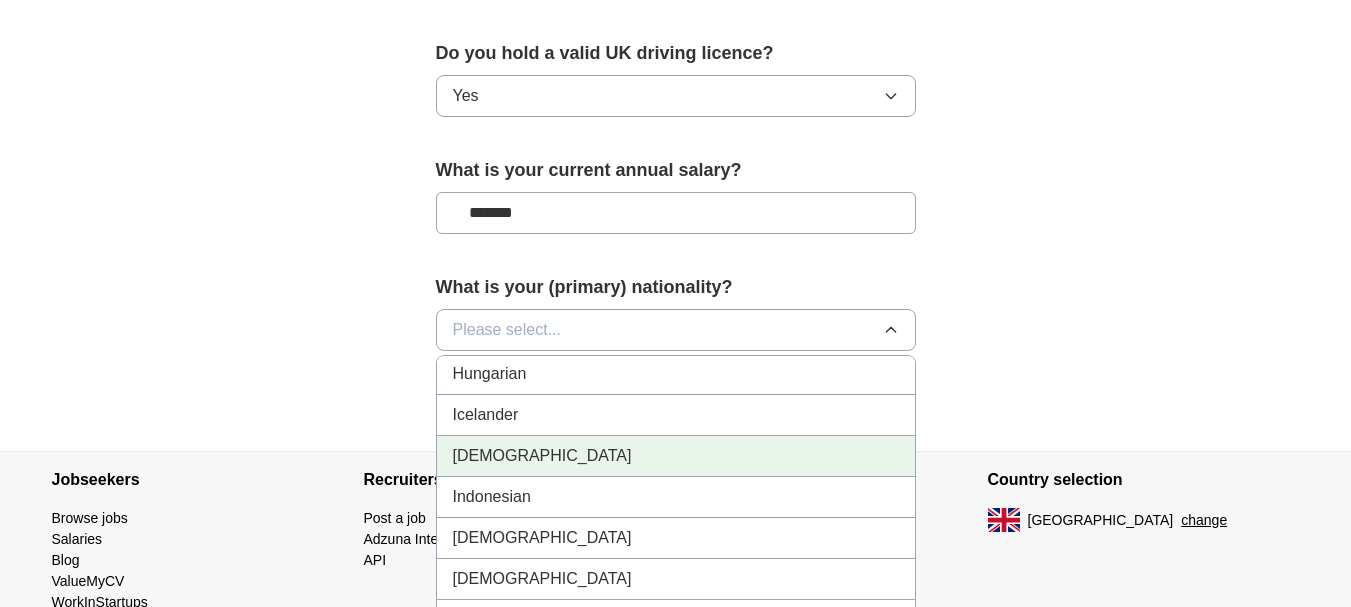 click on "Indian" at bounding box center (676, 456) 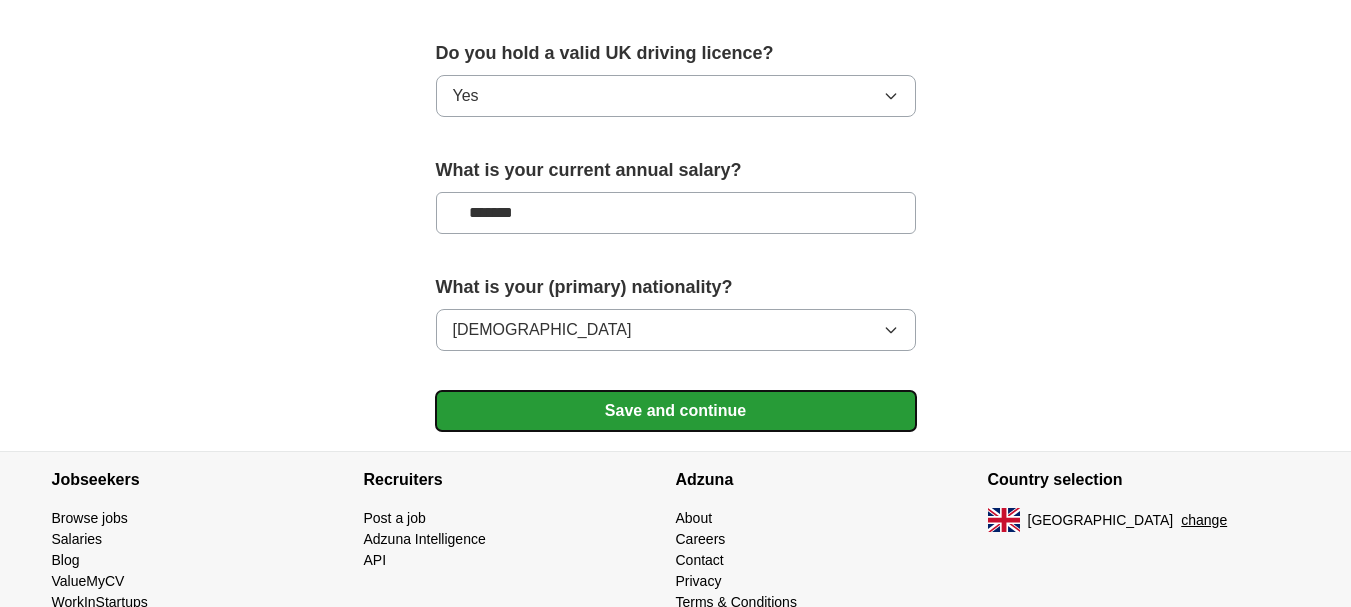 click on "Save and continue" at bounding box center (676, 411) 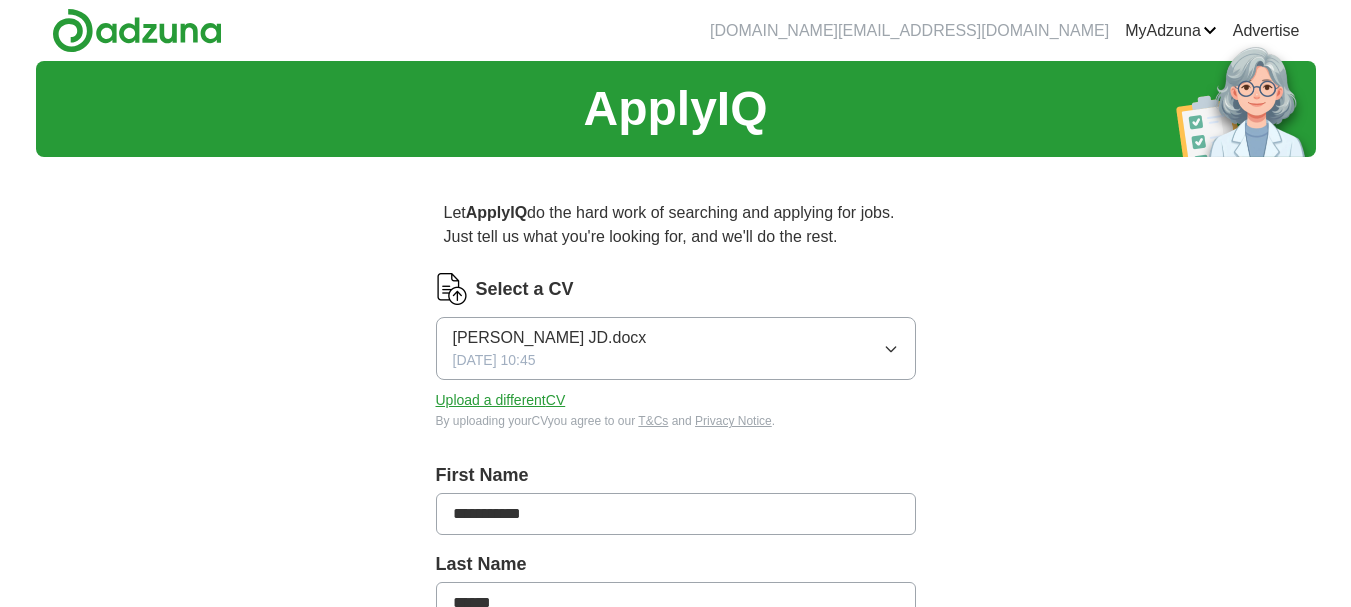scroll, scrollTop: 0, scrollLeft: 0, axis: both 